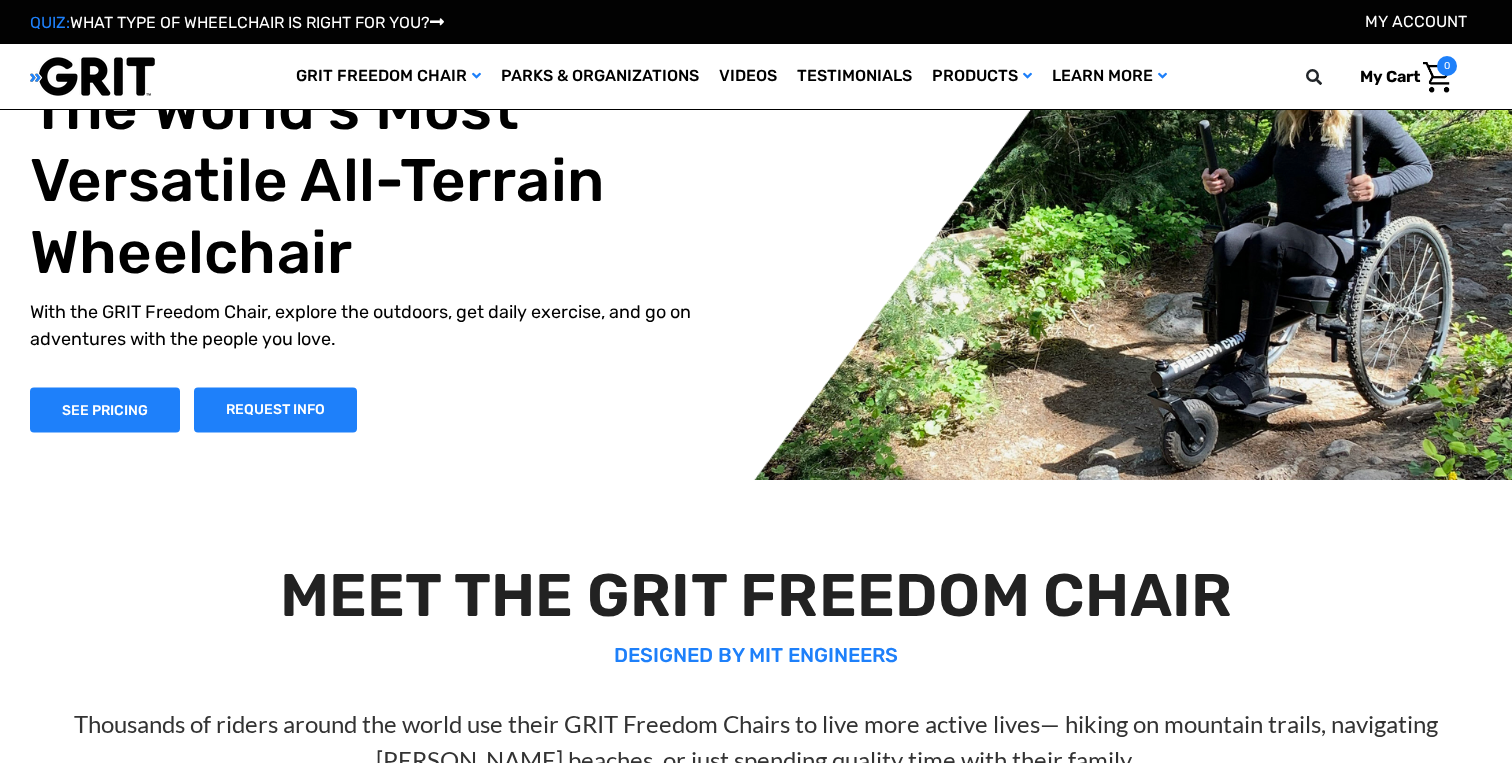 scroll, scrollTop: 183, scrollLeft: 0, axis: vertical 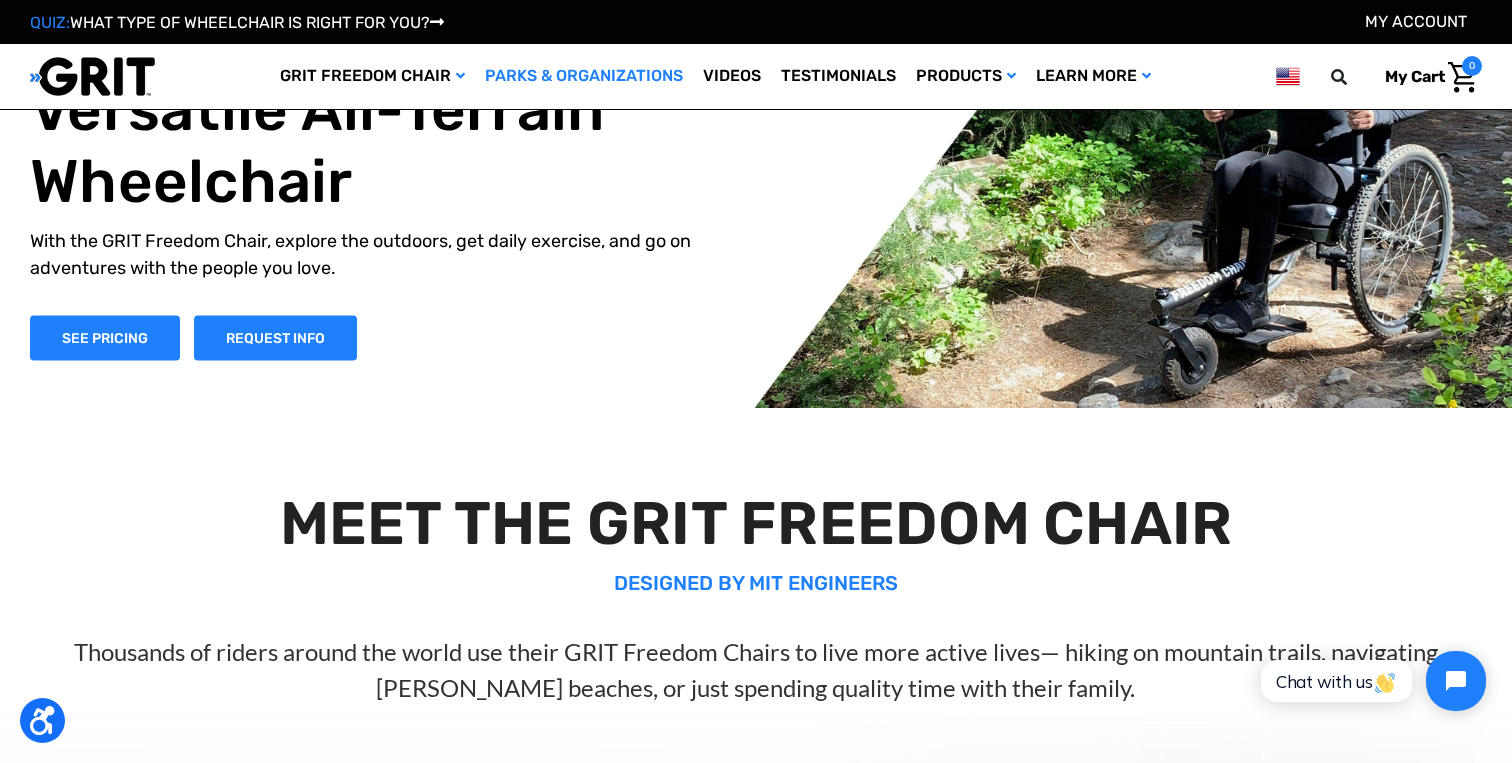 click on "Parks & Organizations" at bounding box center [584, 76] 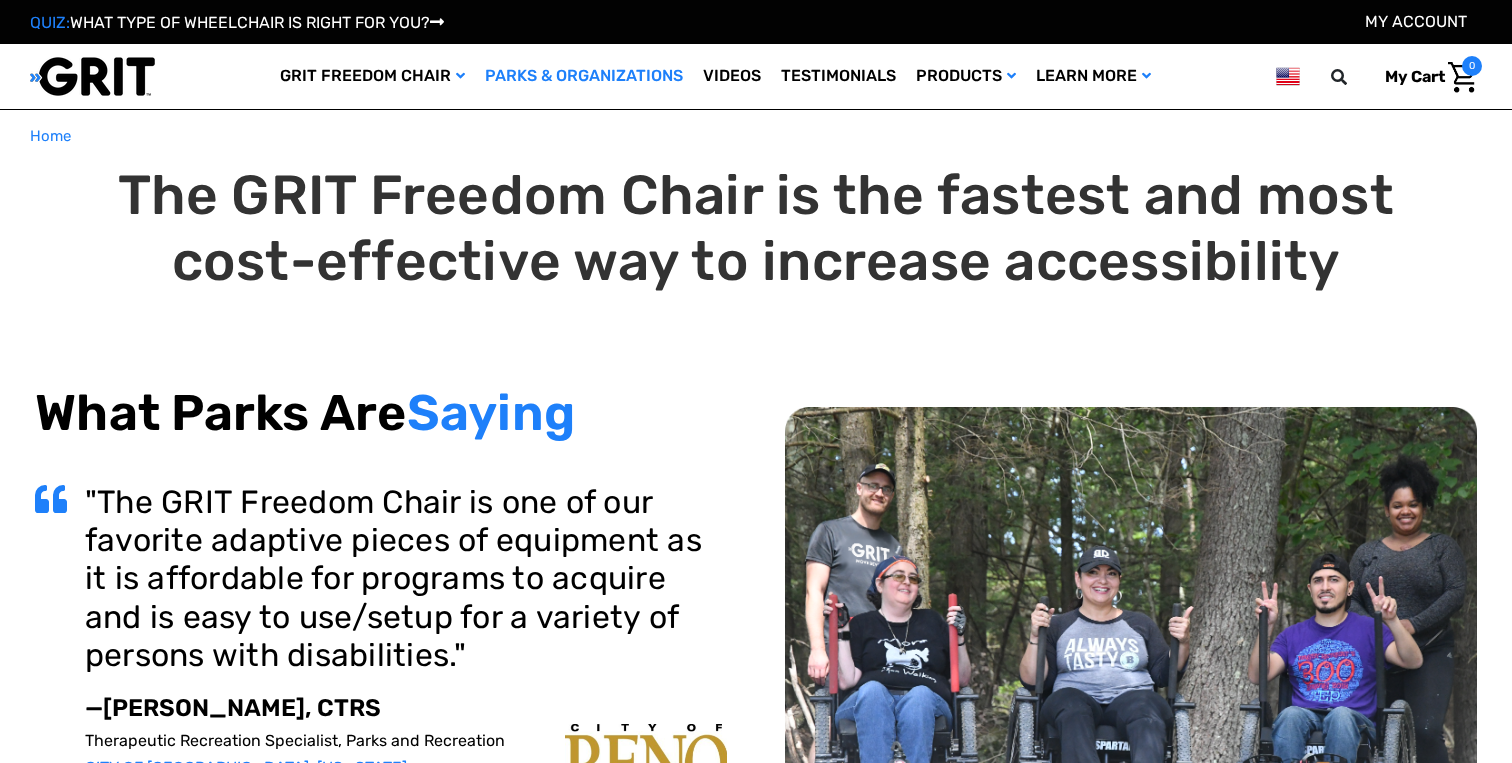 scroll, scrollTop: 0, scrollLeft: 0, axis: both 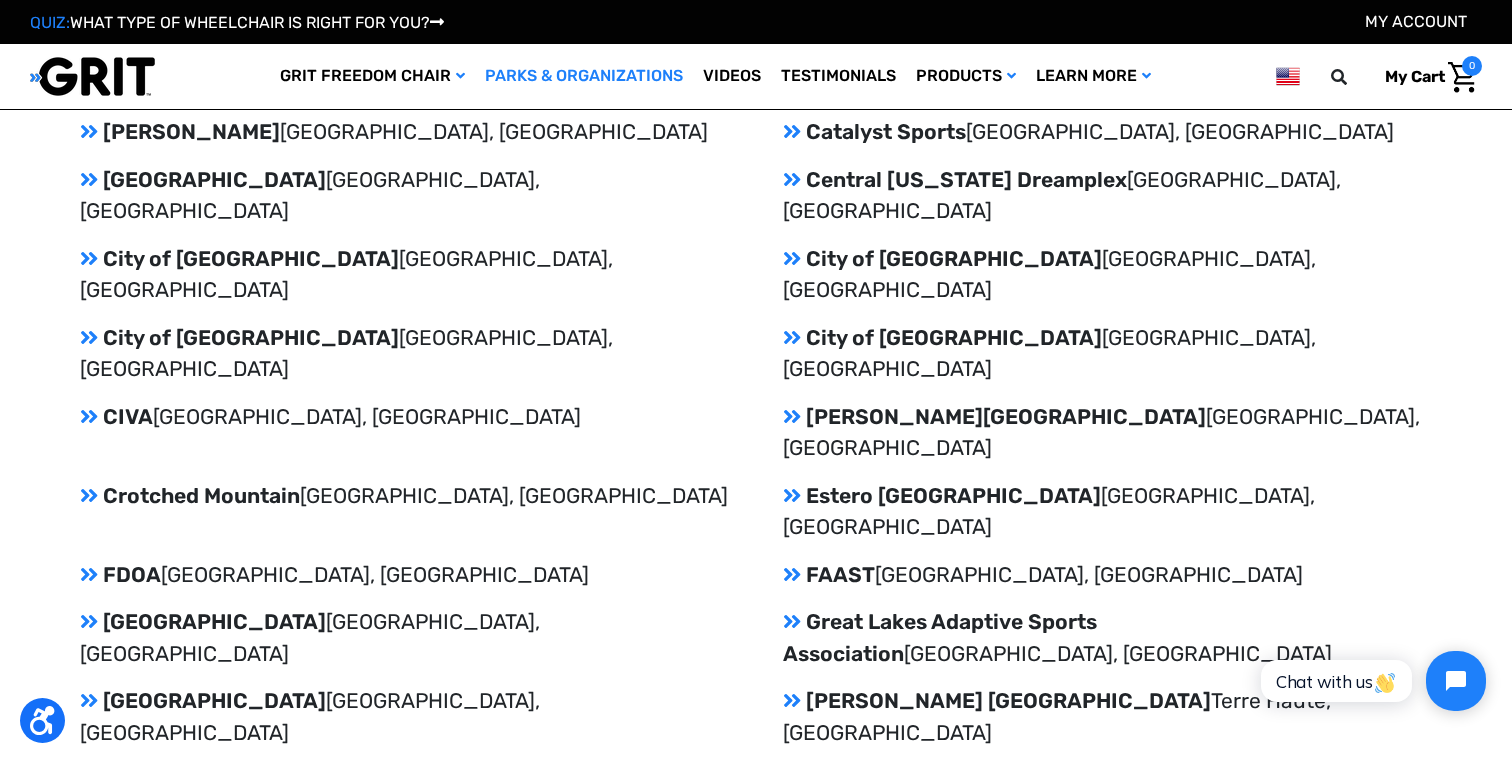 click on "Crotched Mountain  Greenfield, NH" at bounding box center (404, 496) 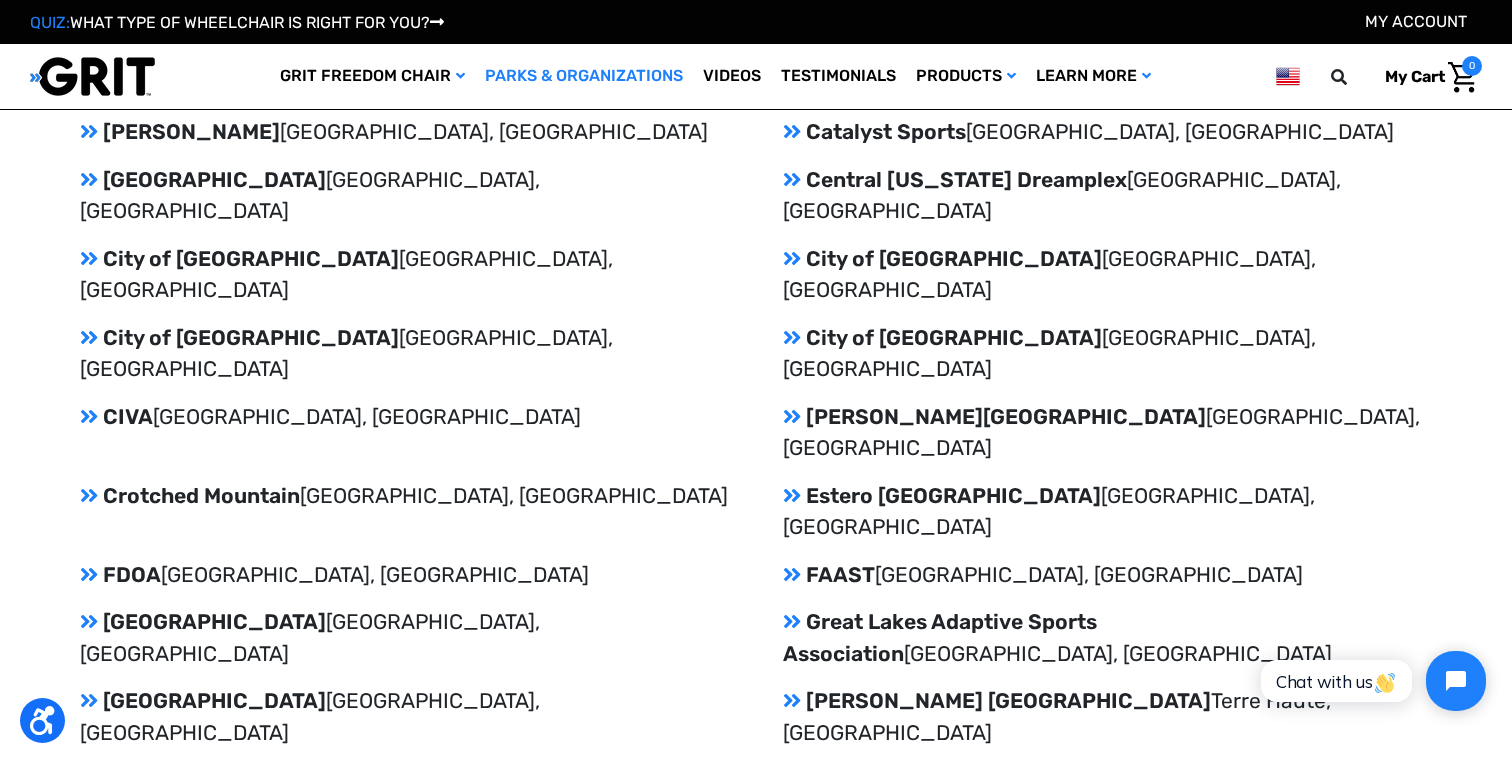 click at bounding box center (89, 495) 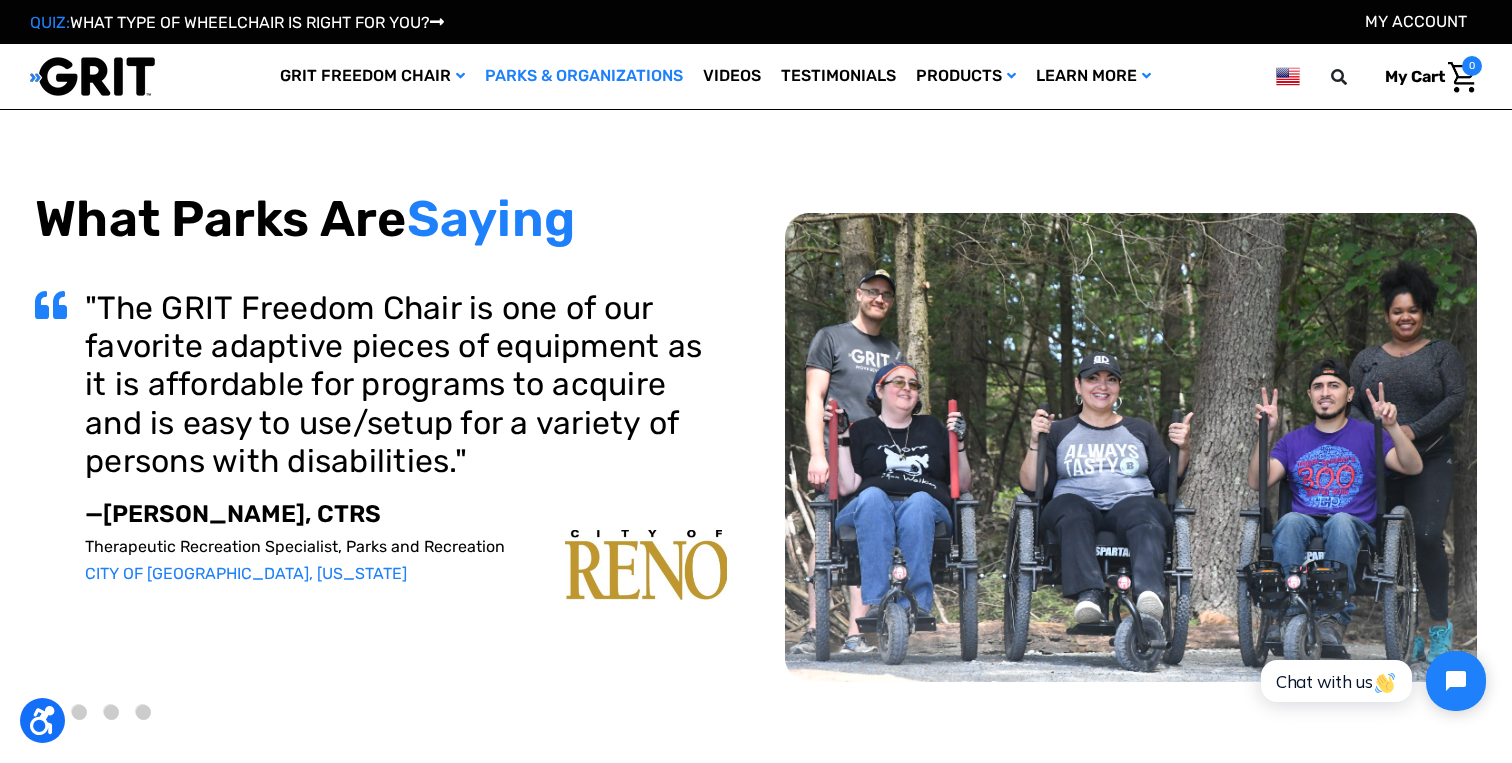 scroll, scrollTop: 0, scrollLeft: 0, axis: both 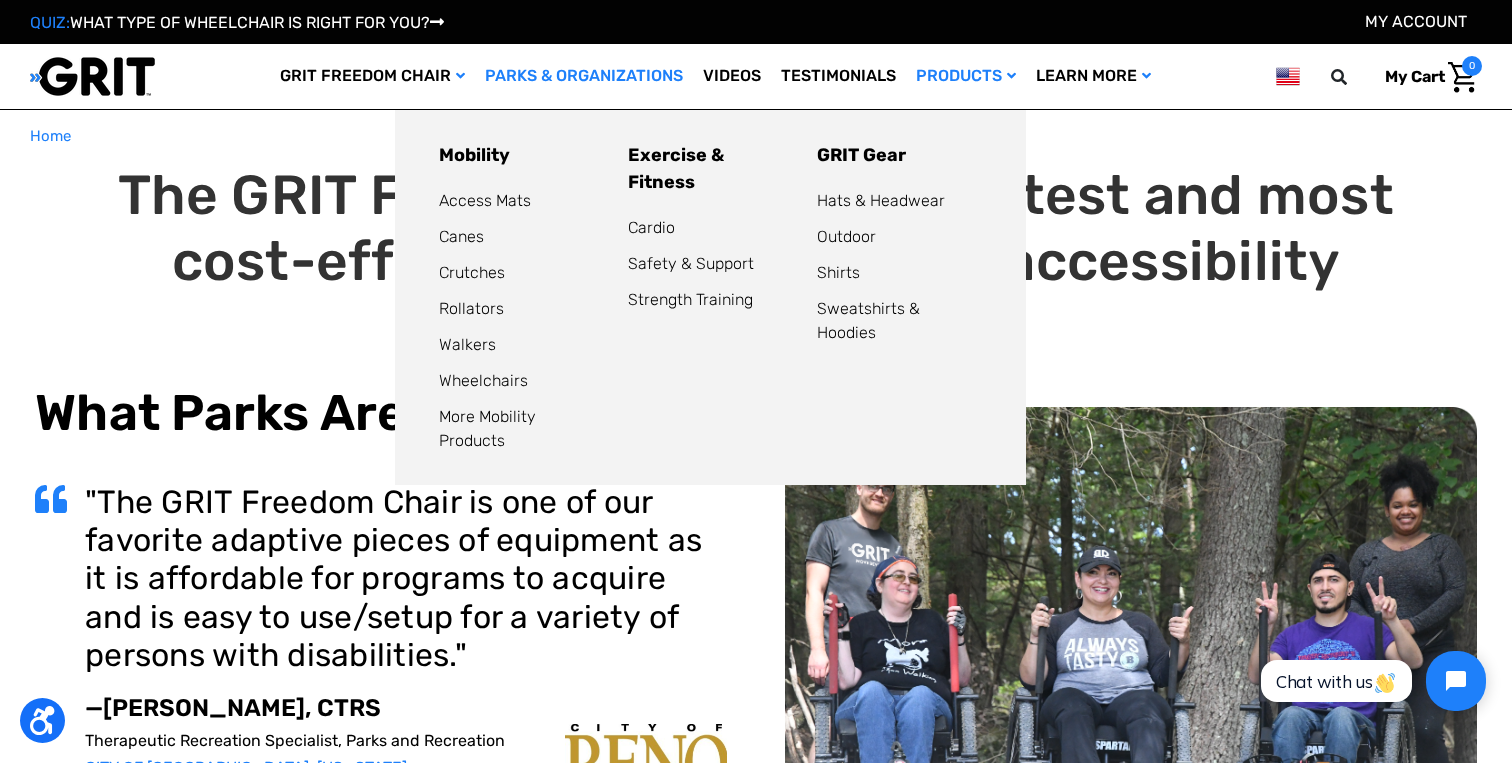 click on "Products" at bounding box center [966, 76] 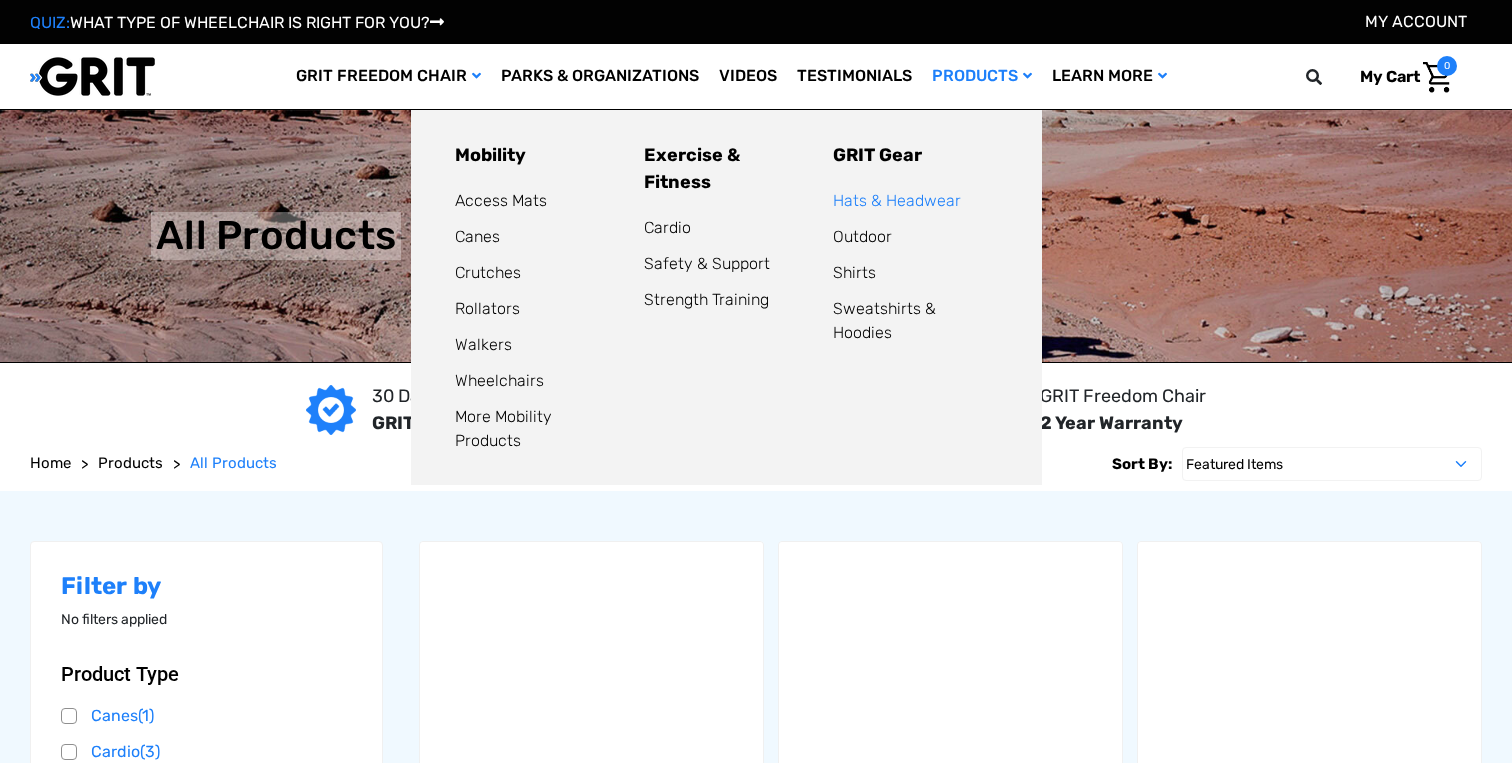 scroll, scrollTop: 0, scrollLeft: 0, axis: both 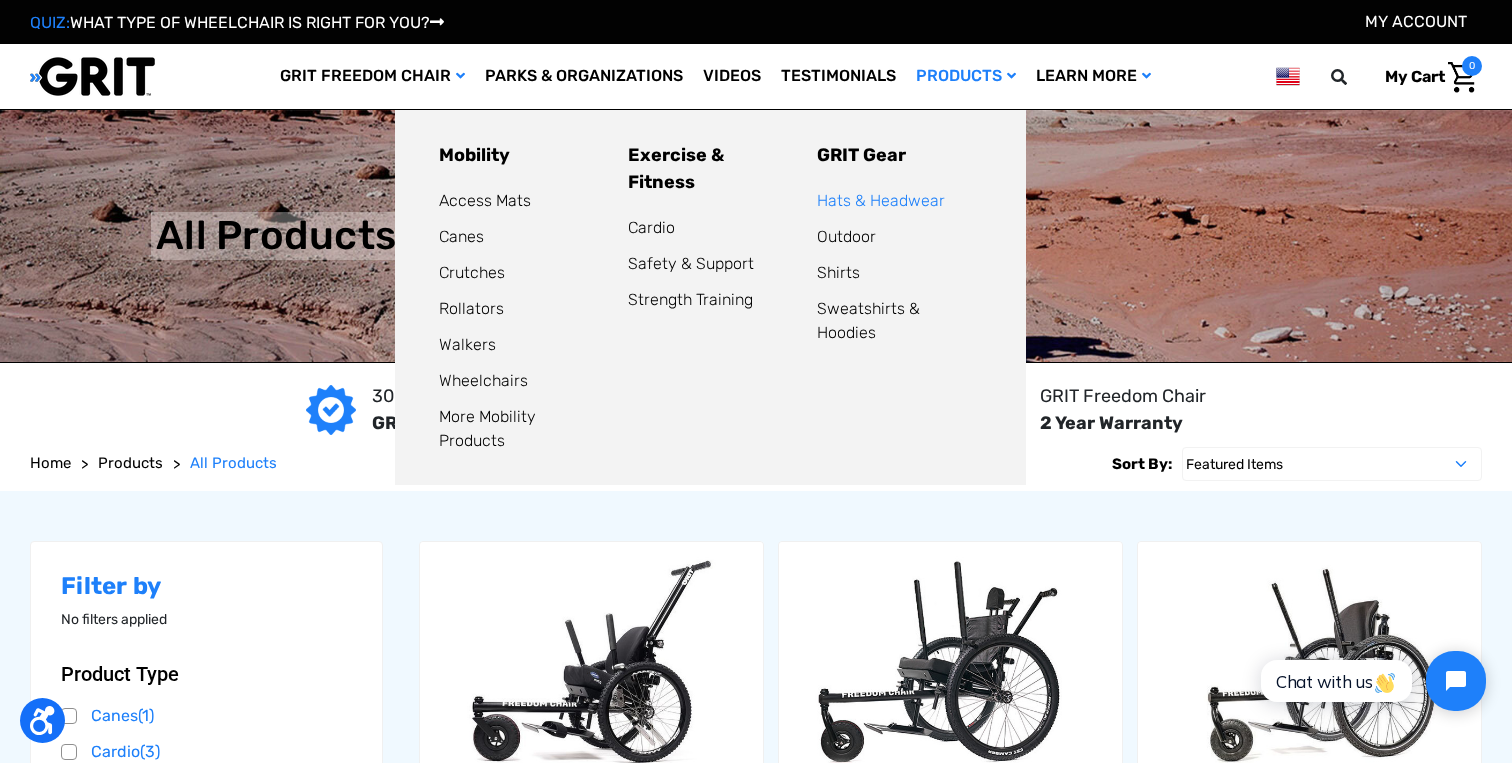 click on "Hats & Headwear" at bounding box center (881, 200) 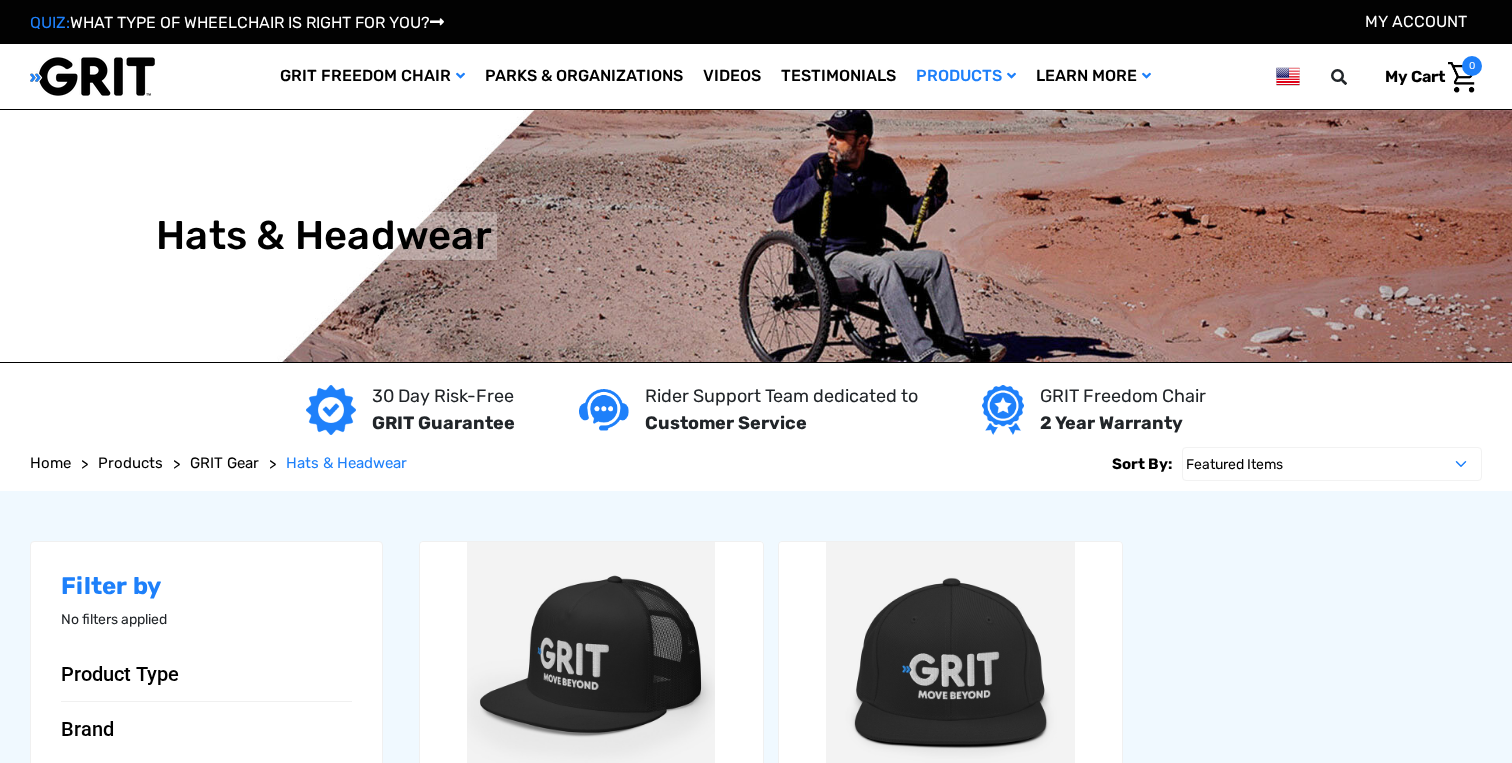 scroll, scrollTop: 0, scrollLeft: 0, axis: both 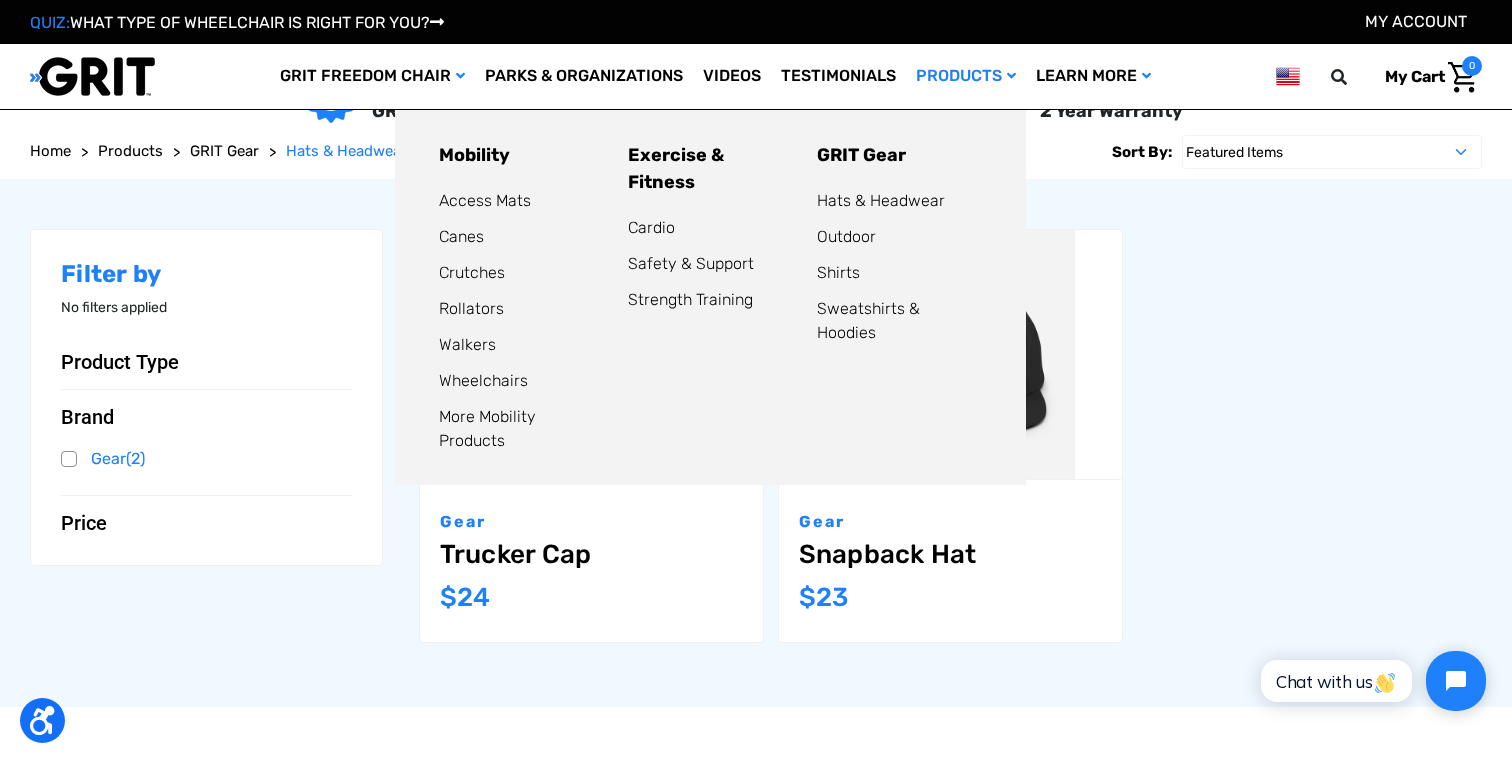 click on "Products" at bounding box center (966, 76) 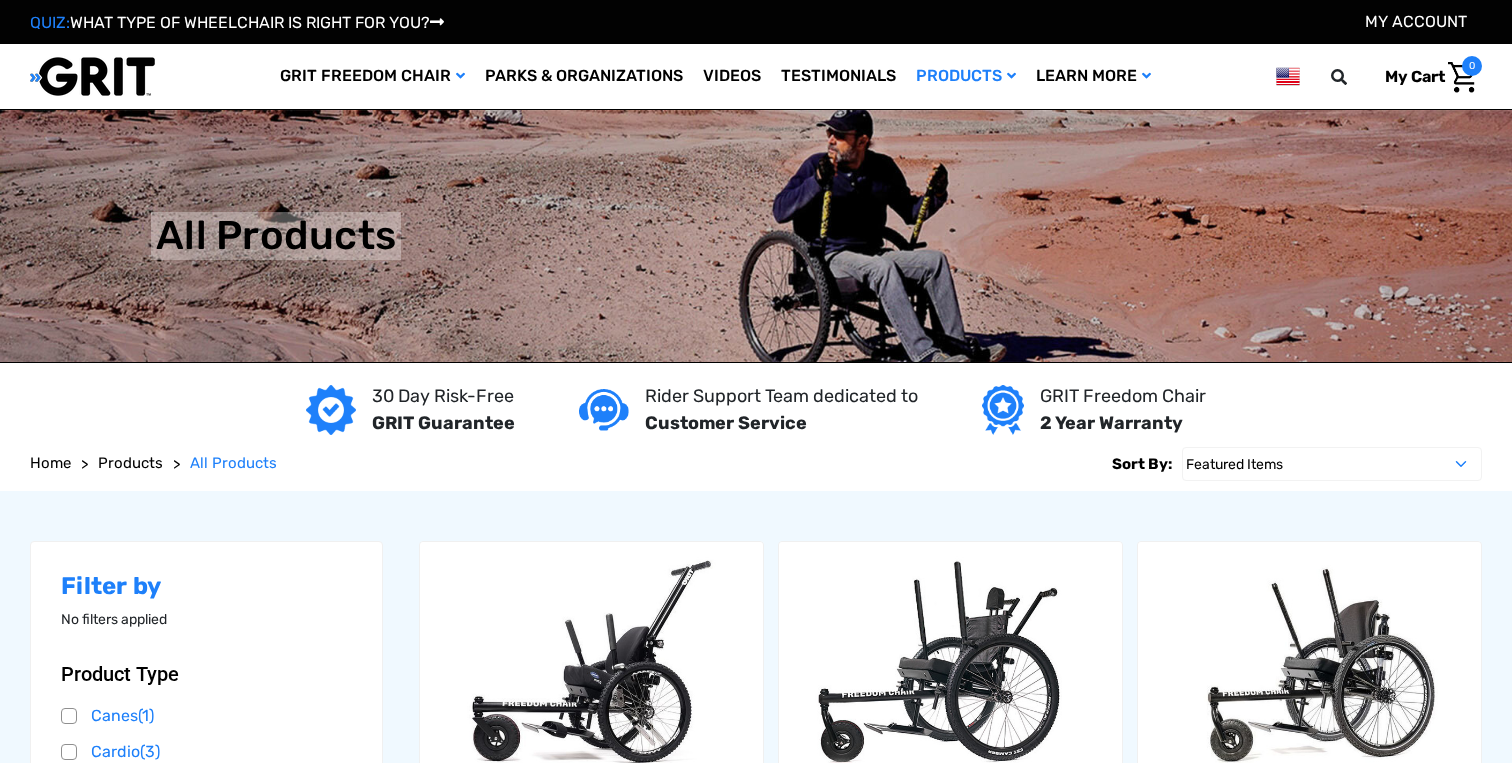 scroll, scrollTop: 0, scrollLeft: 0, axis: both 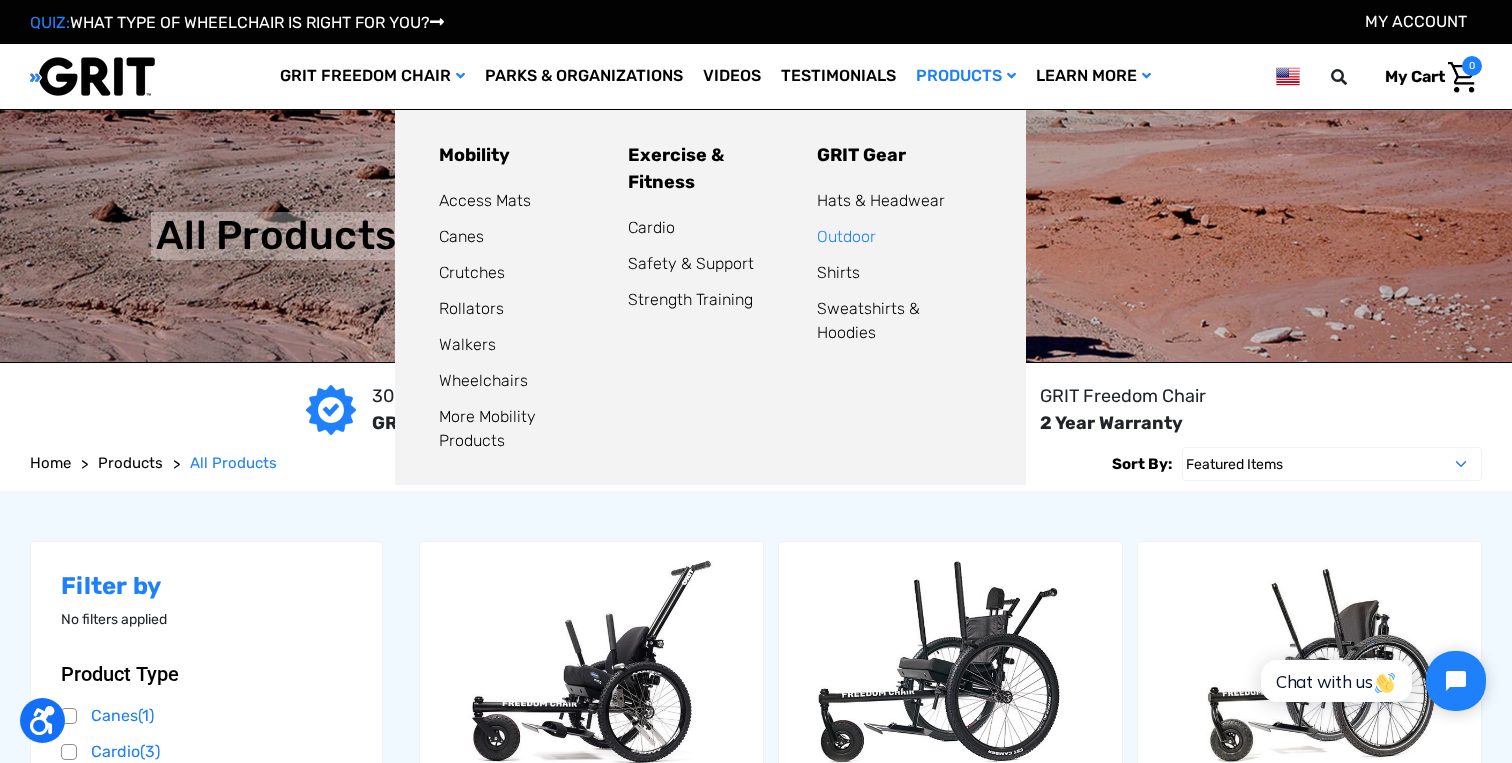 click on "Outdoor" at bounding box center (846, 236) 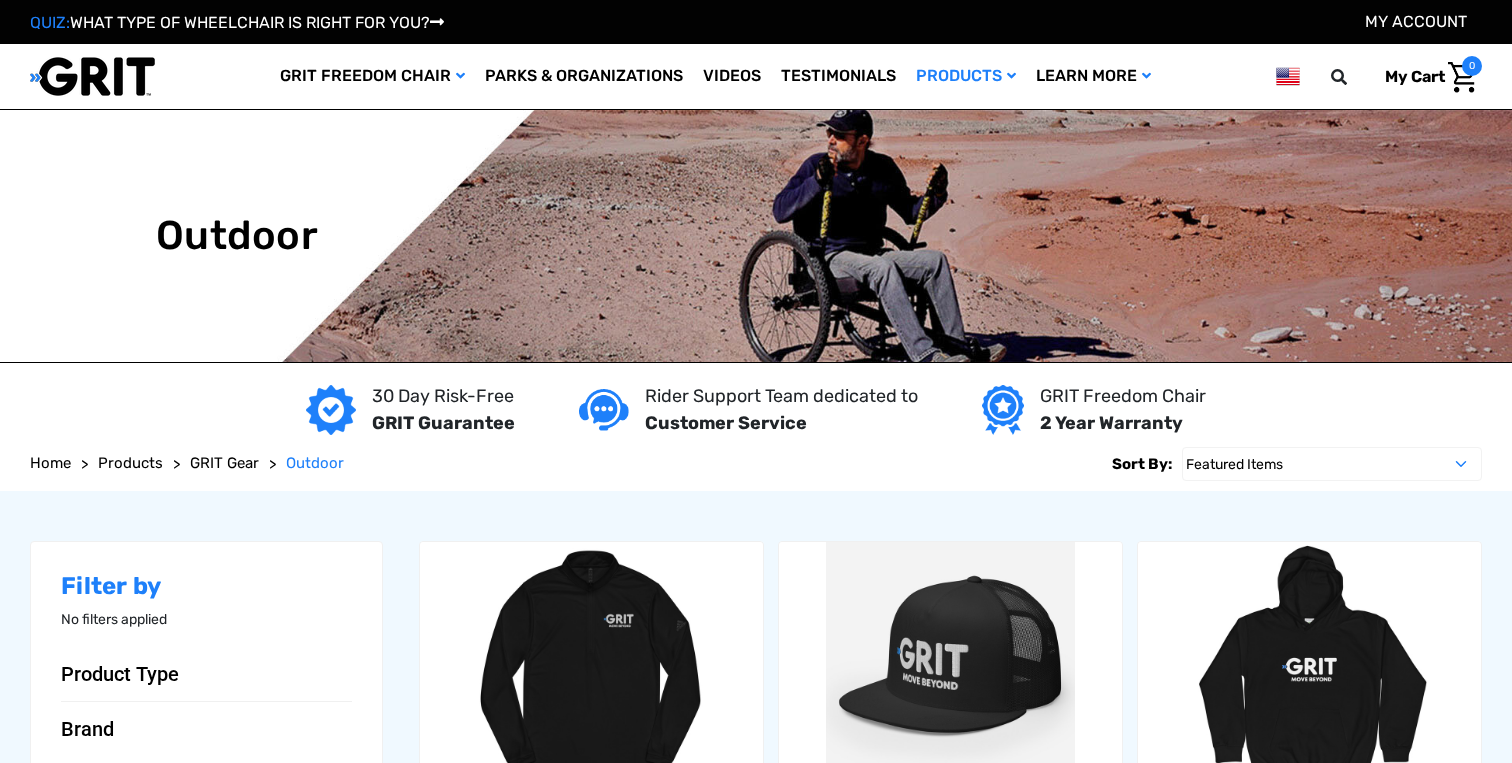 scroll, scrollTop: 0, scrollLeft: 0, axis: both 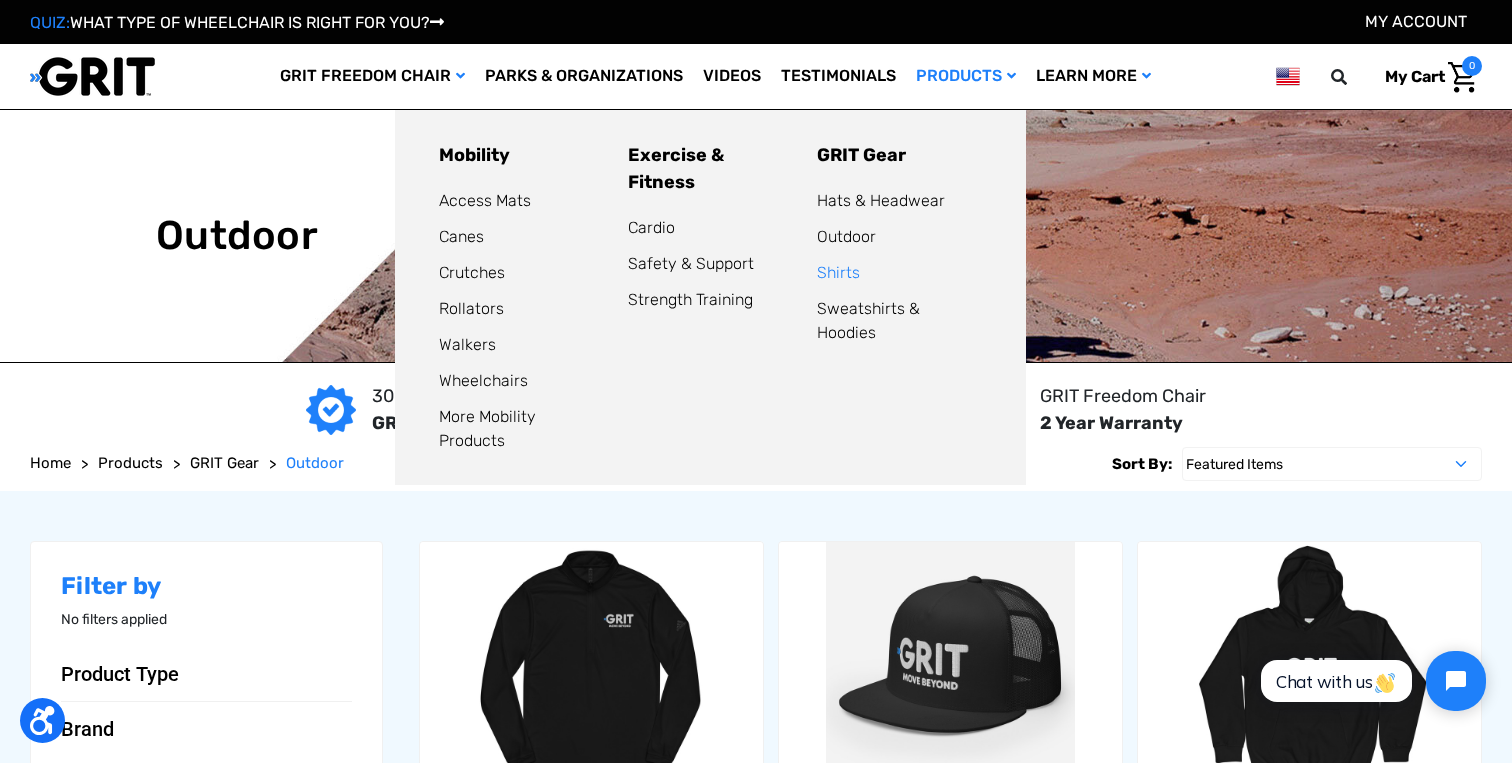 click on "Shirts" at bounding box center (838, 272) 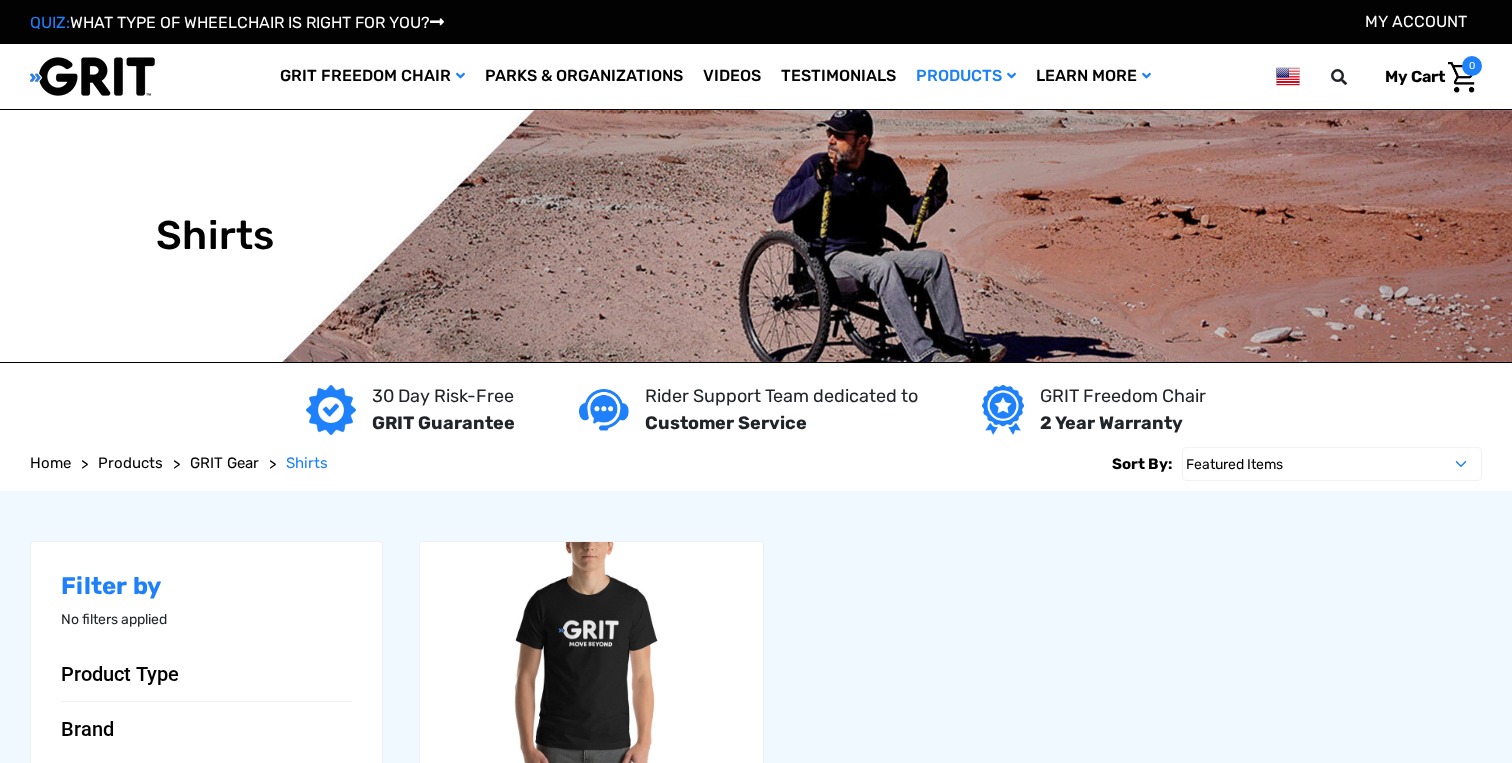 scroll, scrollTop: 0, scrollLeft: 0, axis: both 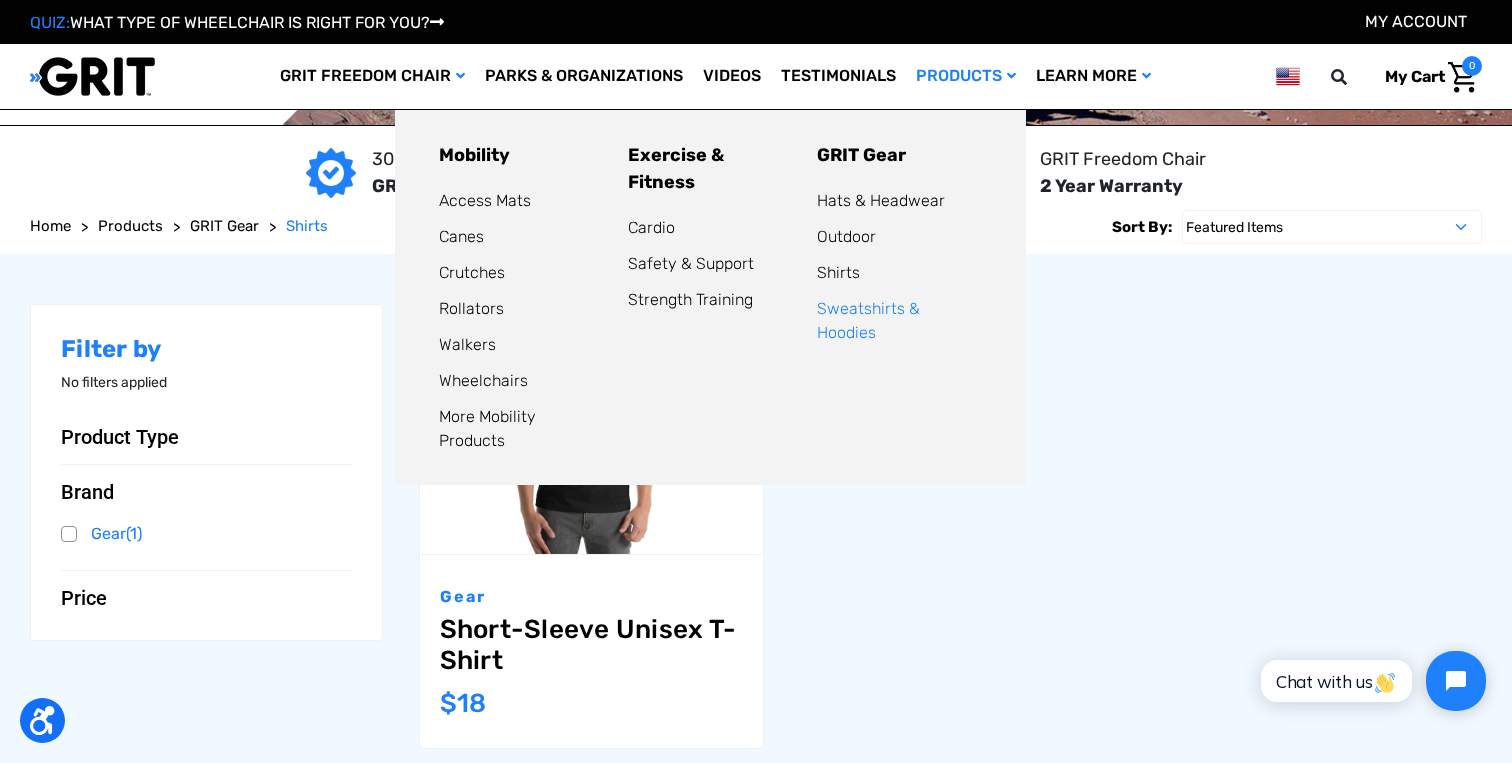 click on "Sweatshirts & Hoodies" at bounding box center [868, 320] 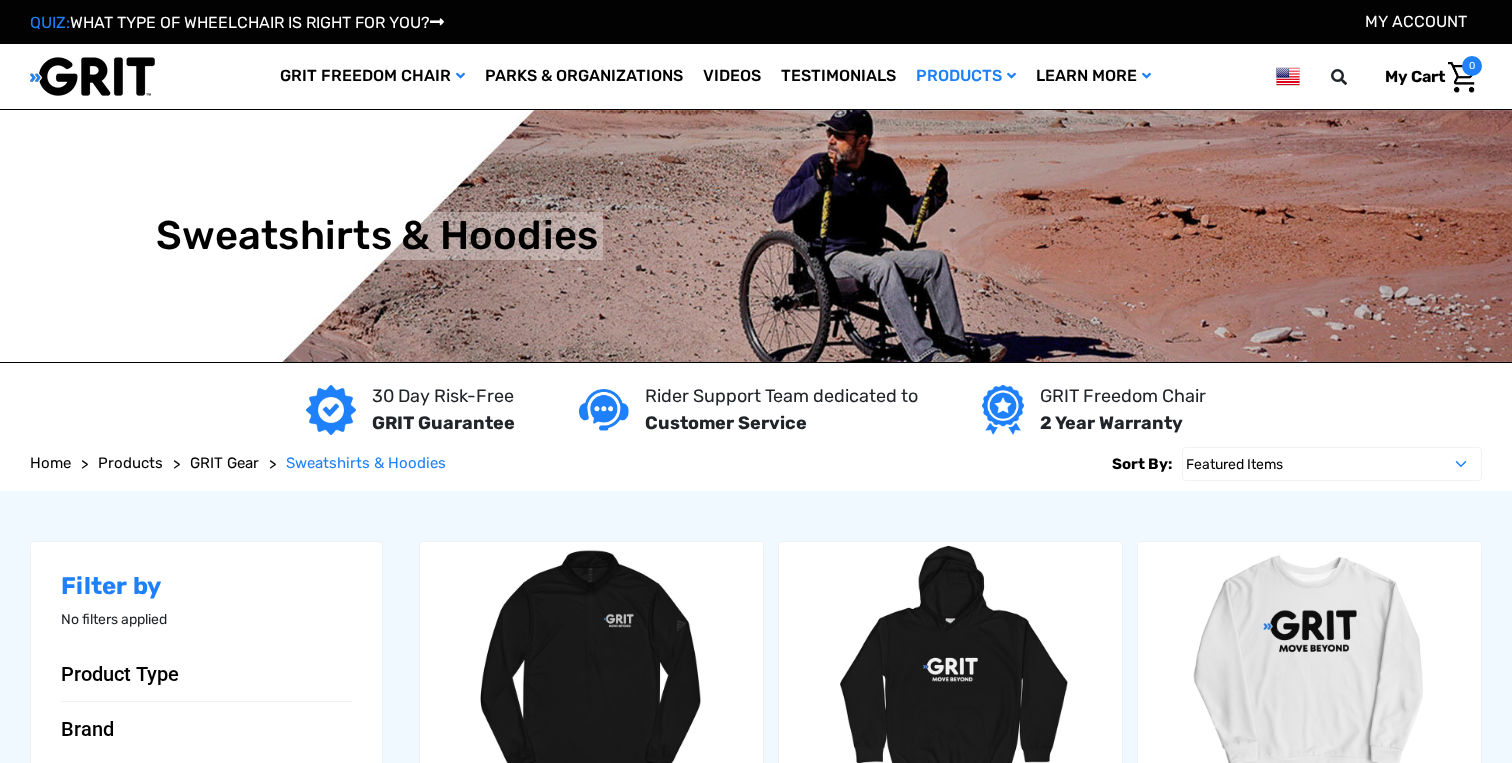 scroll, scrollTop: 0, scrollLeft: 0, axis: both 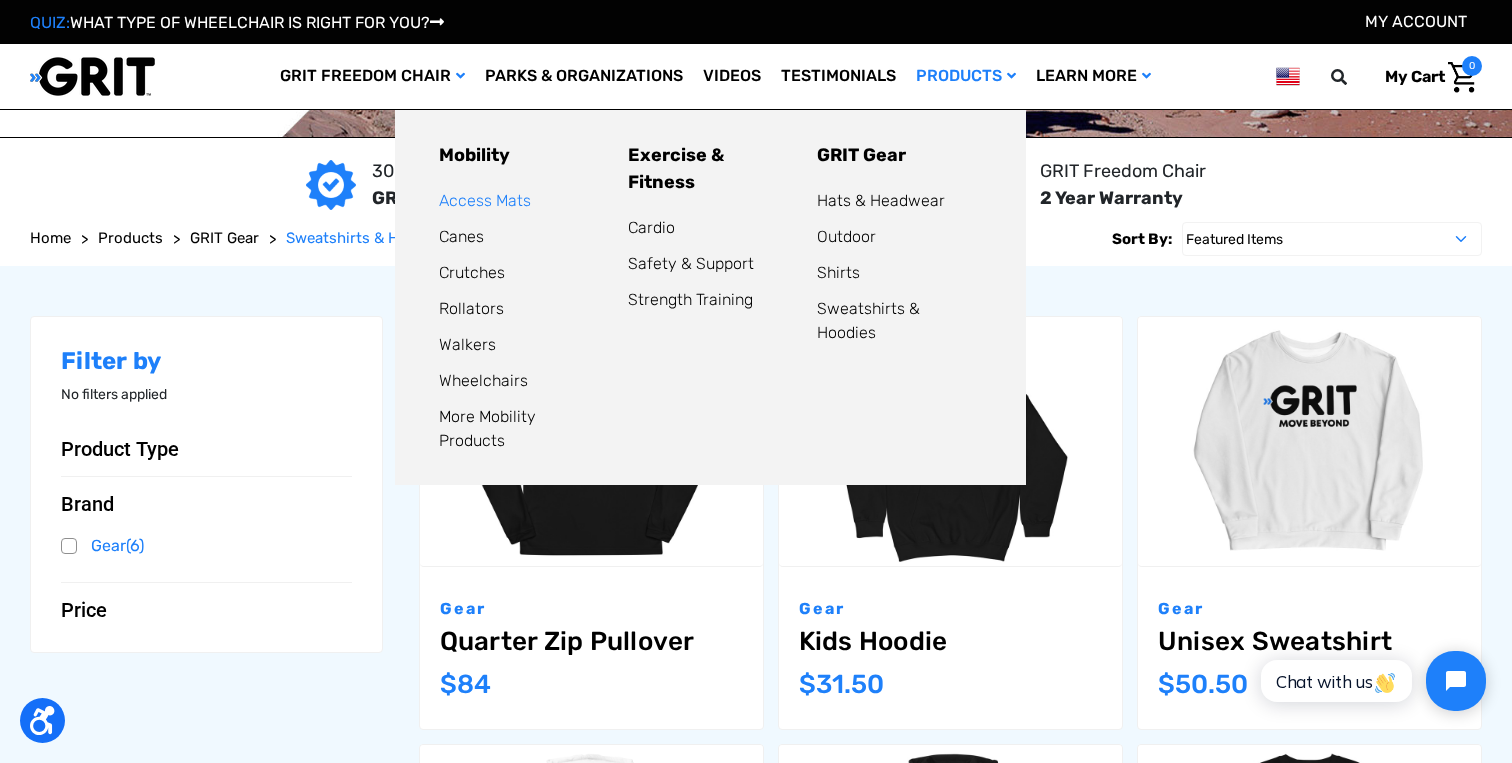 click on "Access Mats" at bounding box center (485, 200) 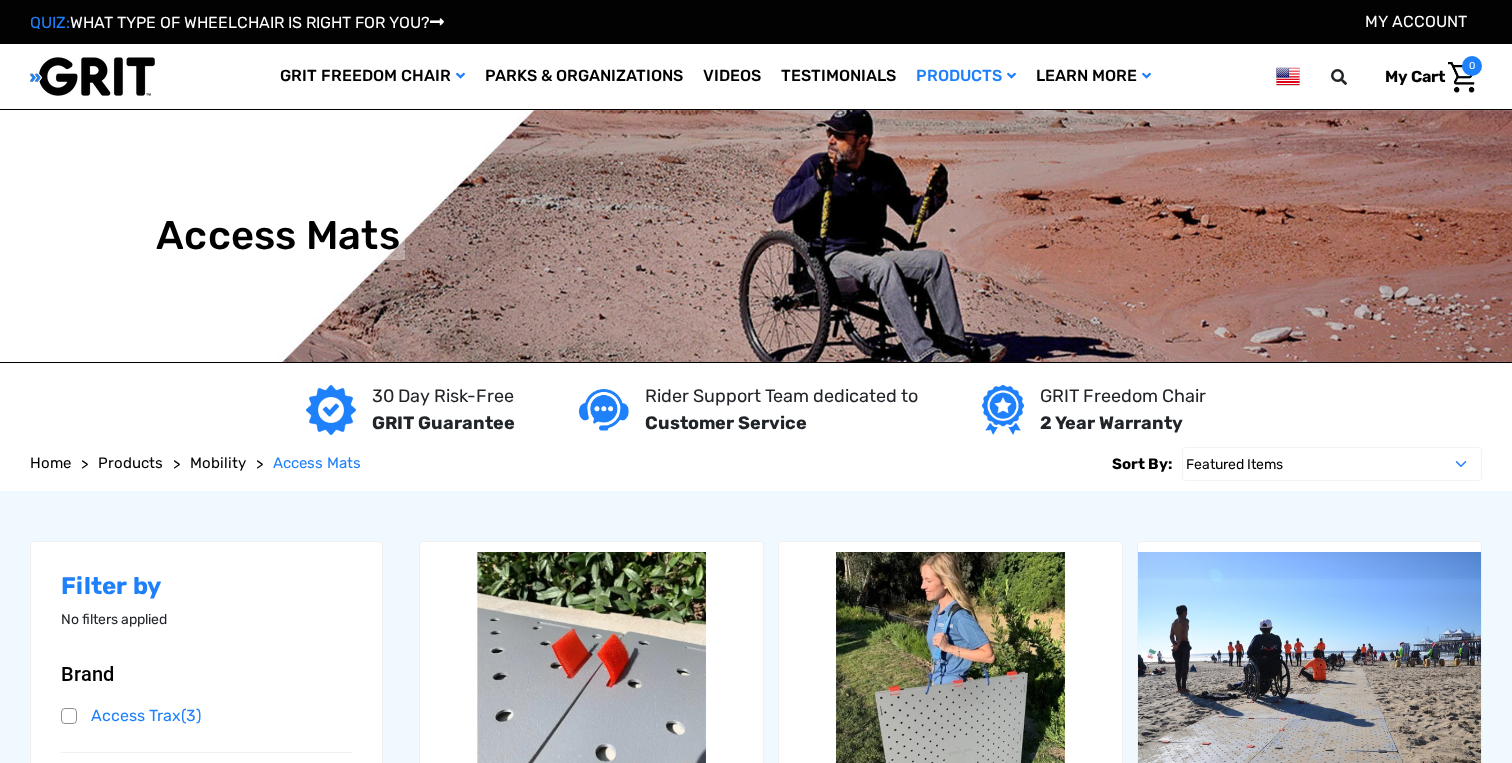 scroll, scrollTop: 0, scrollLeft: 0, axis: both 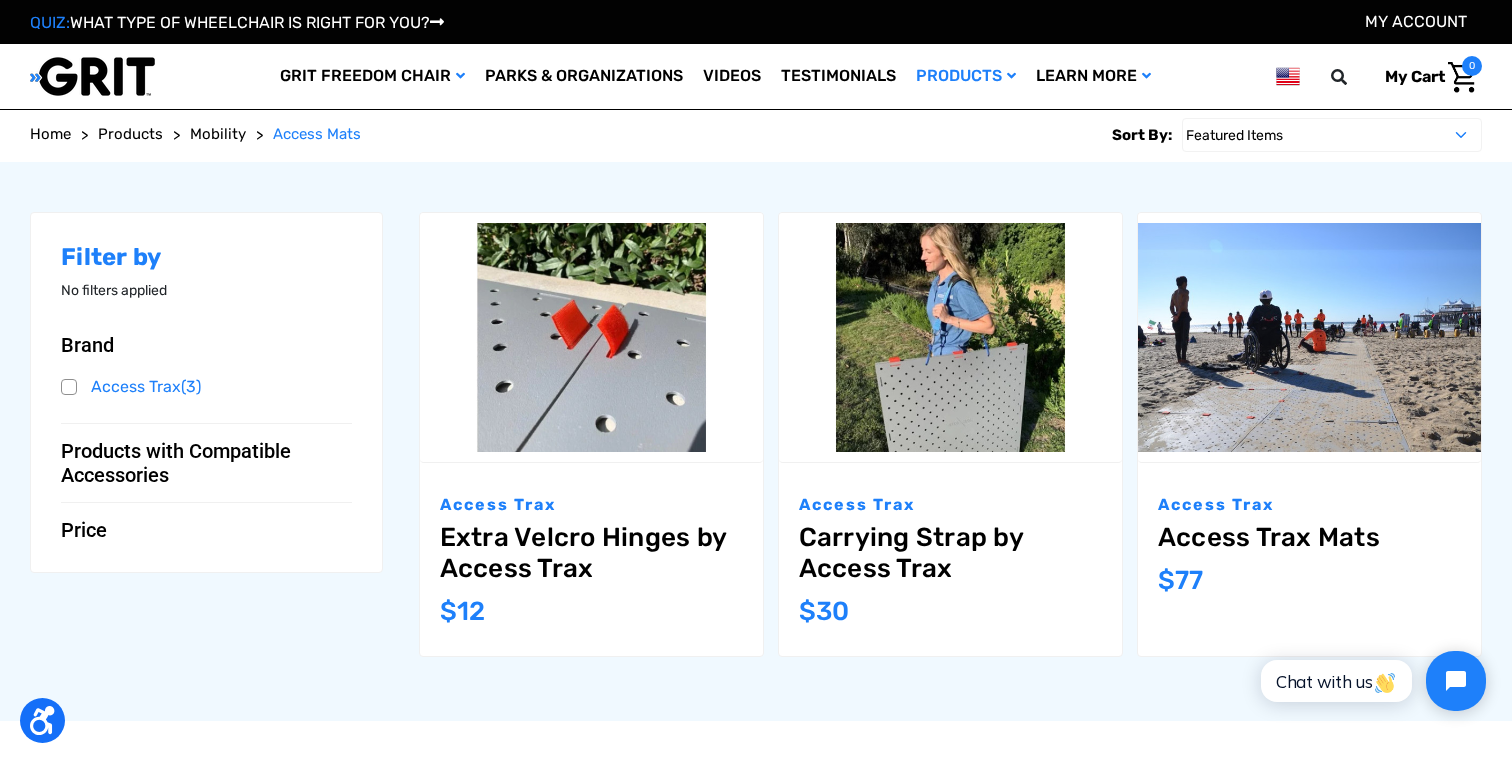 click on "Access Trax" at bounding box center (1309, 505) 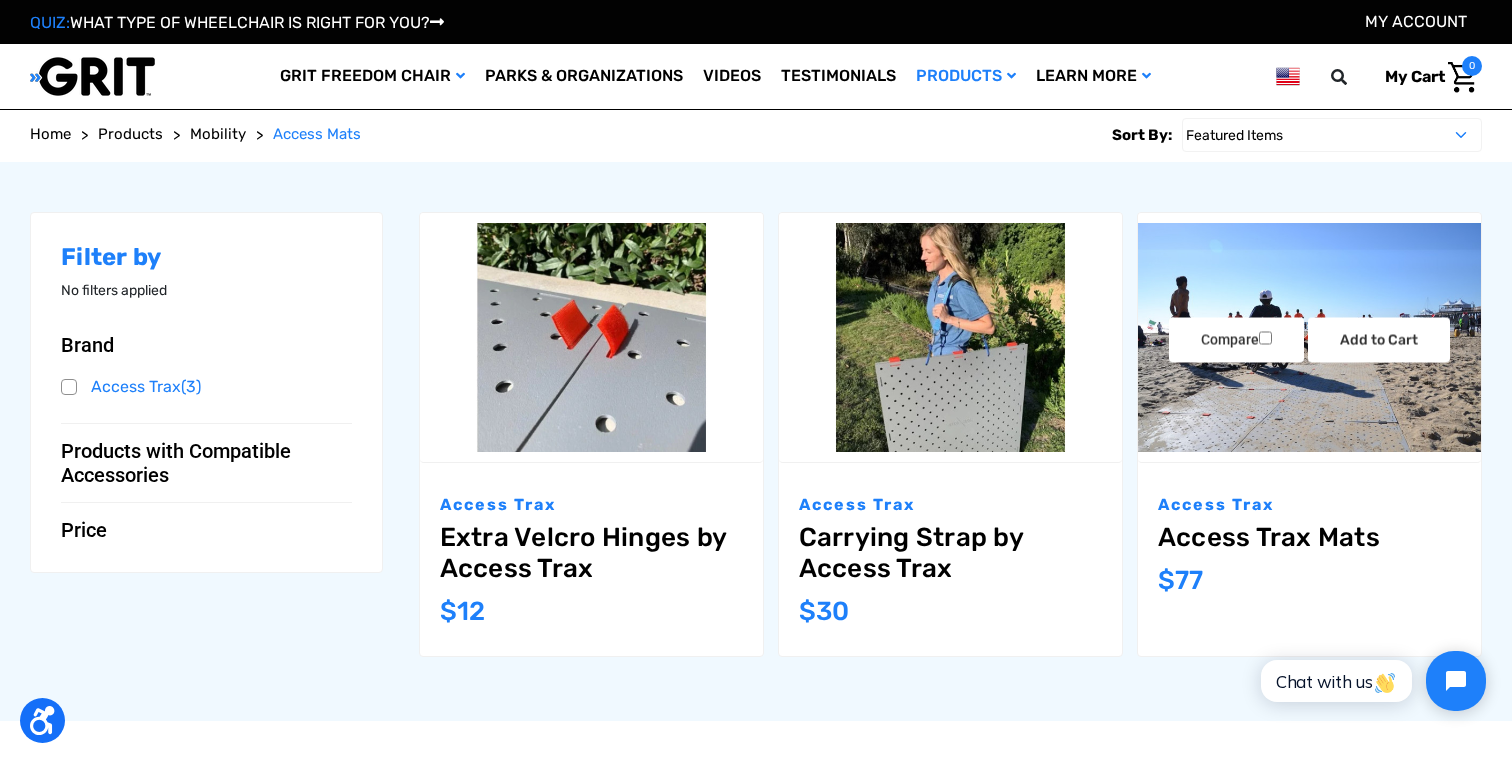 click on "Access Trax Mats" at bounding box center (1309, 537) 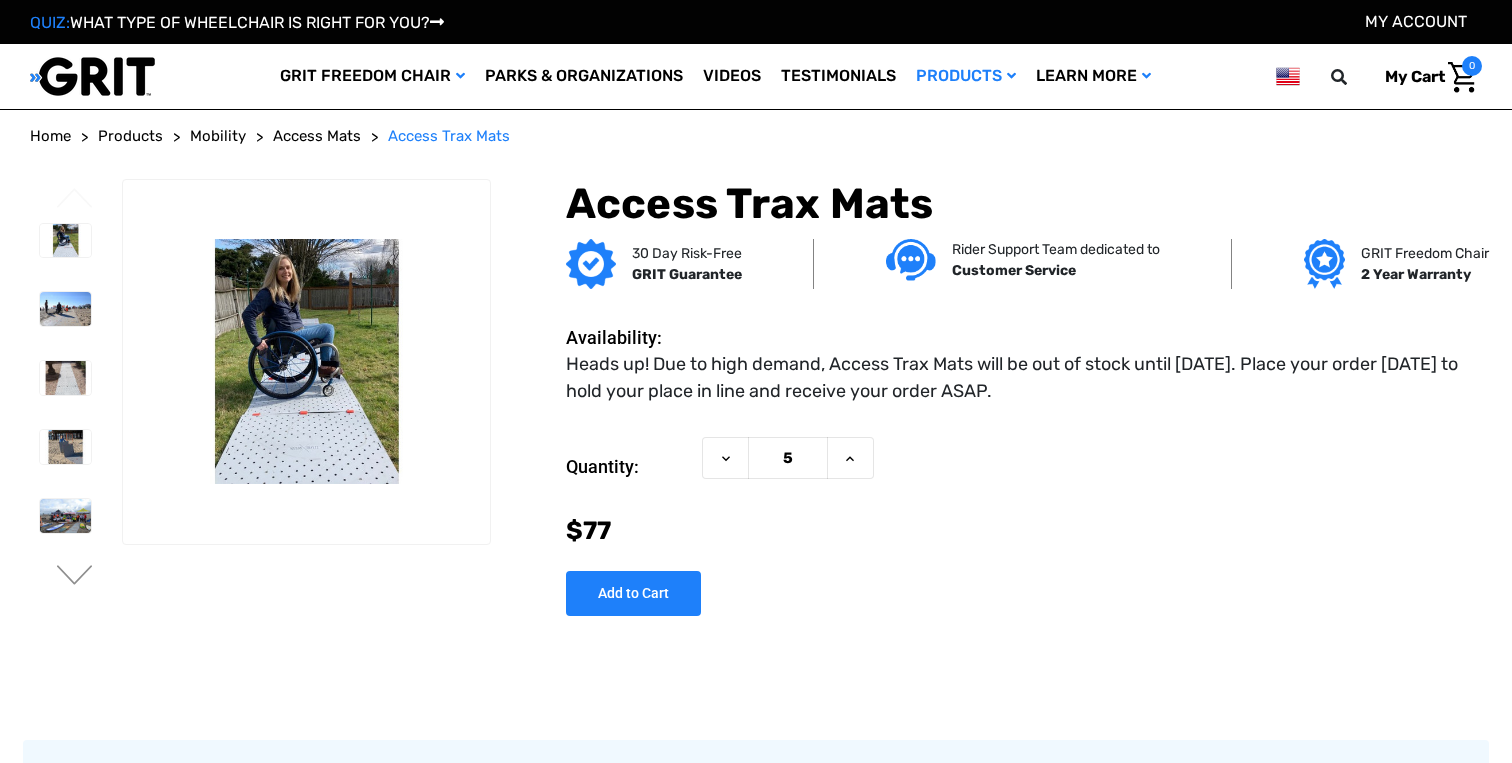 scroll, scrollTop: 0, scrollLeft: 0, axis: both 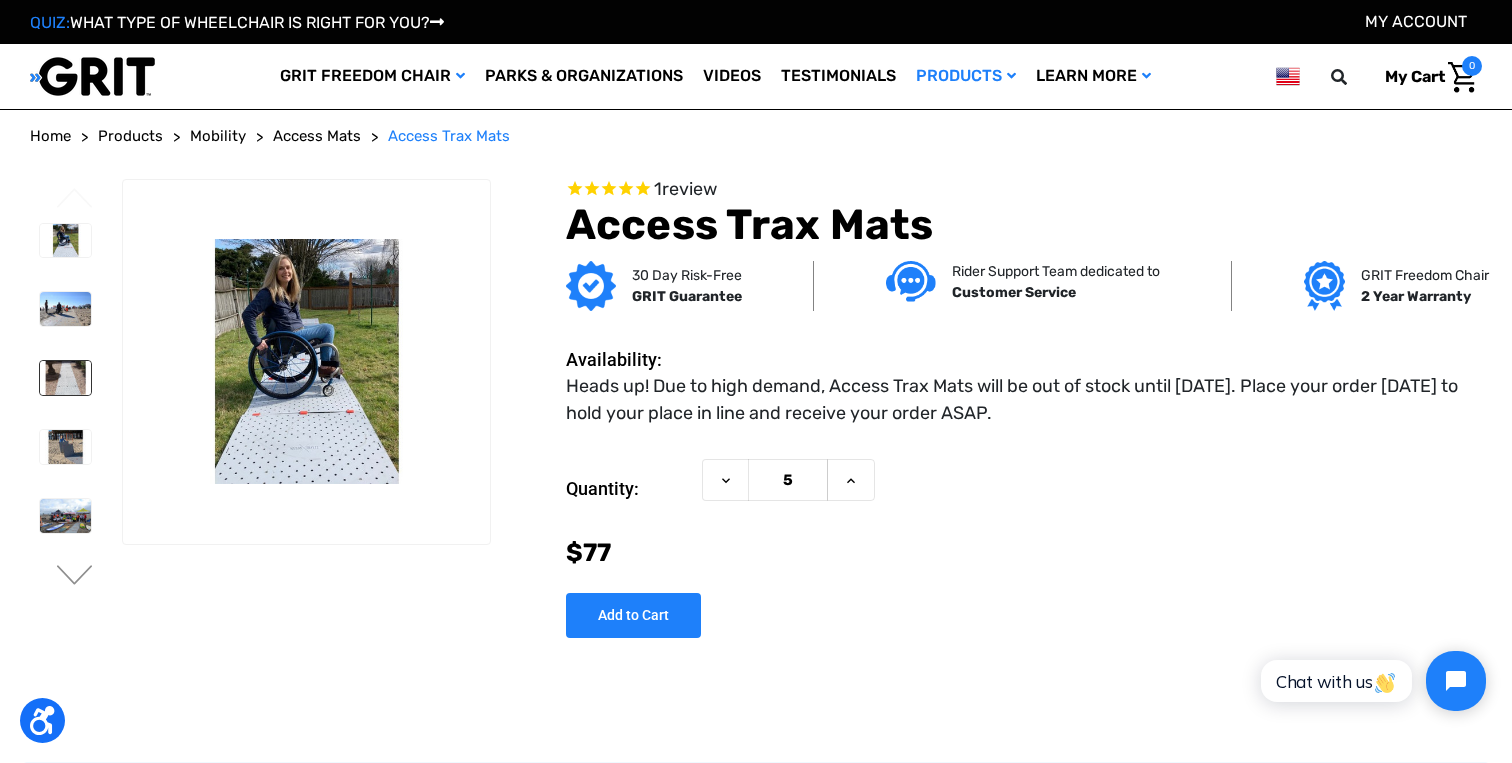 click at bounding box center (65, 378) 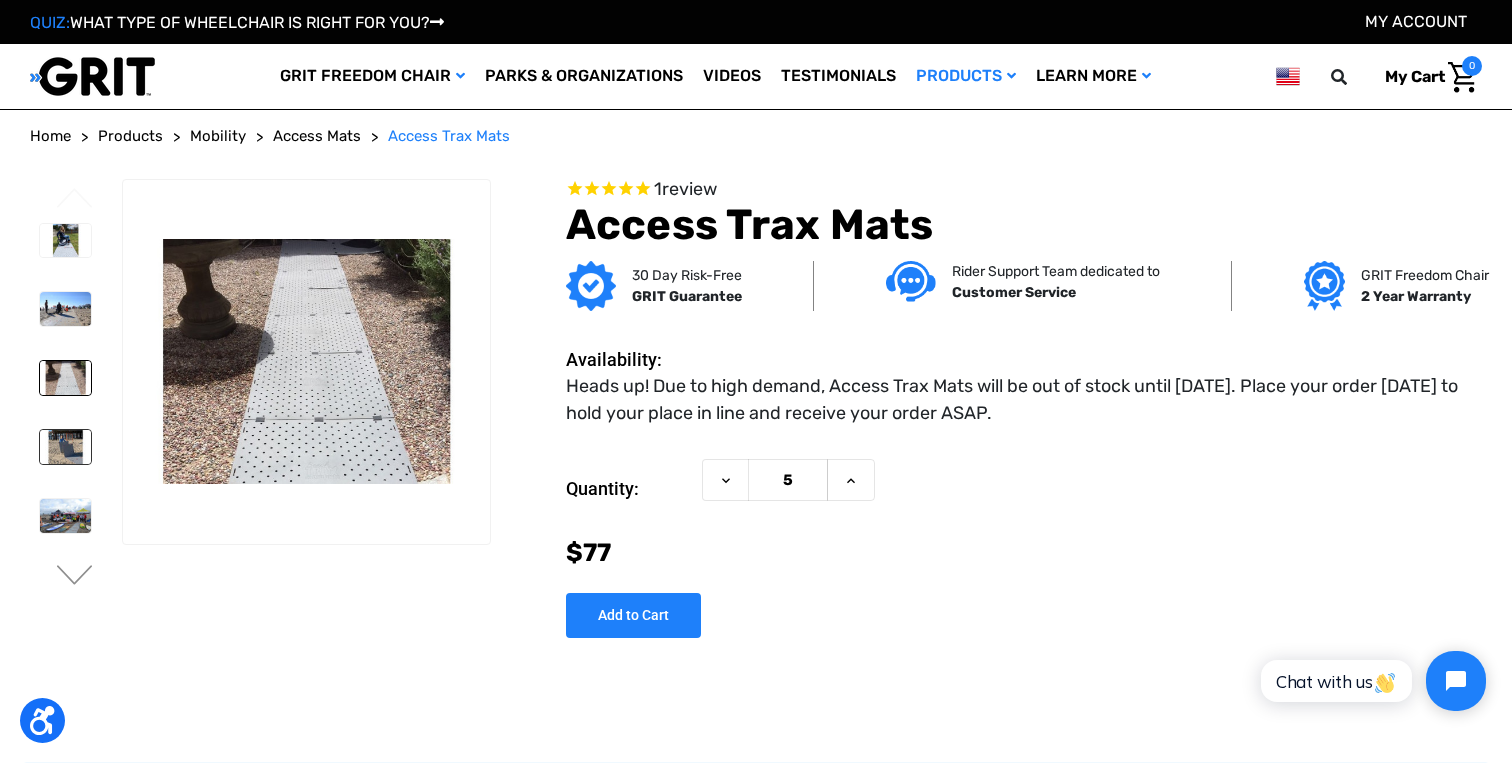click at bounding box center [65, 447] 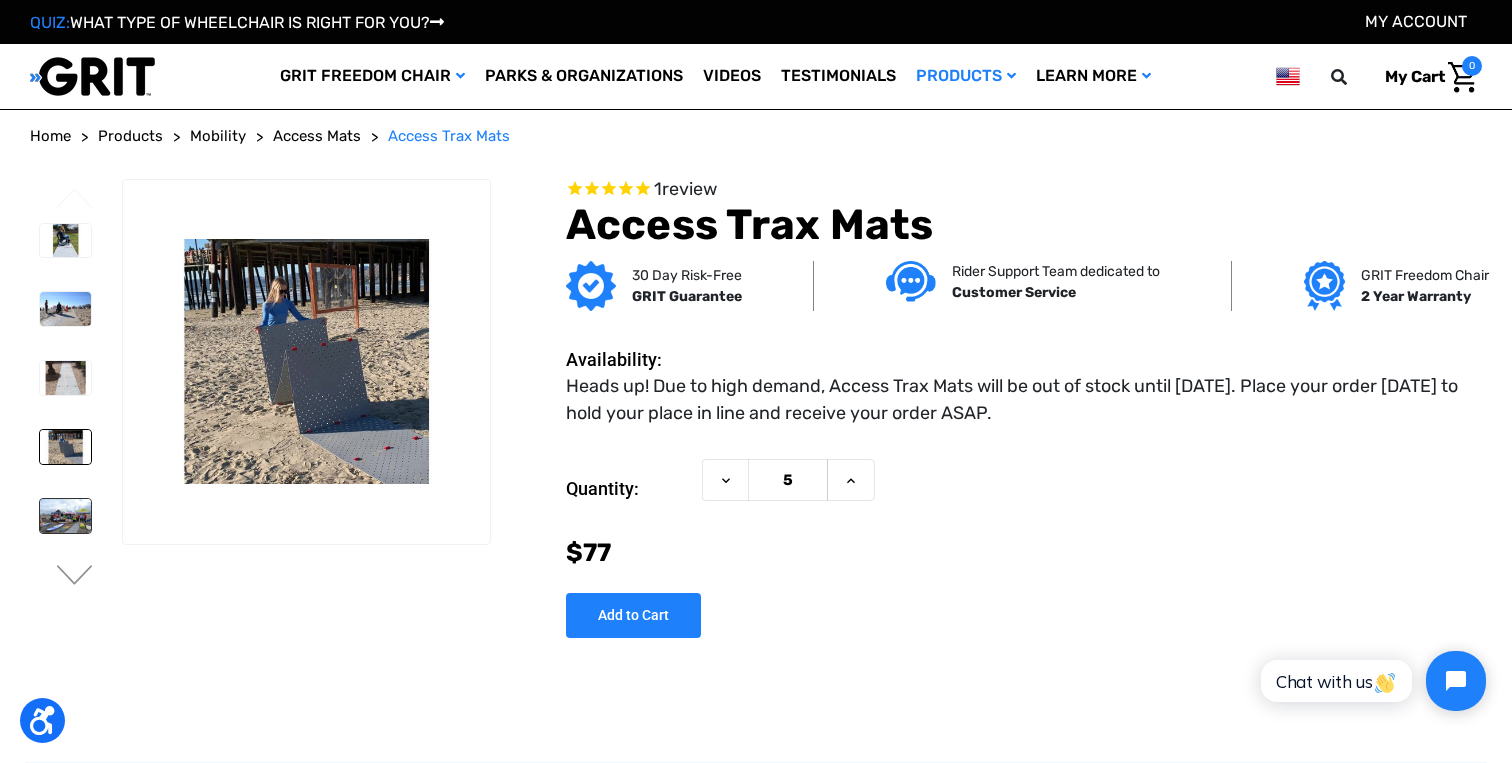 click at bounding box center [65, 516] 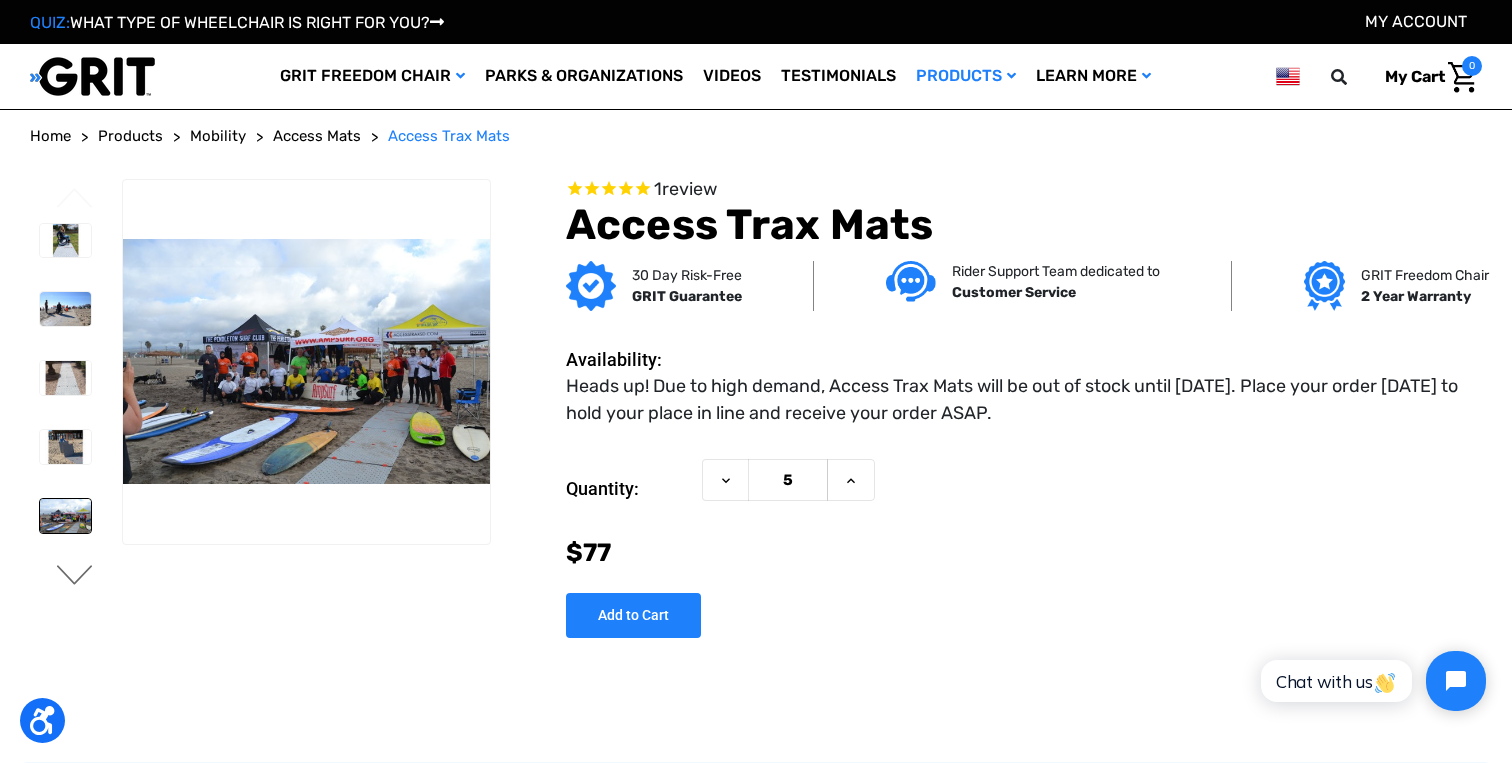 click on "Next" at bounding box center [75, 577] 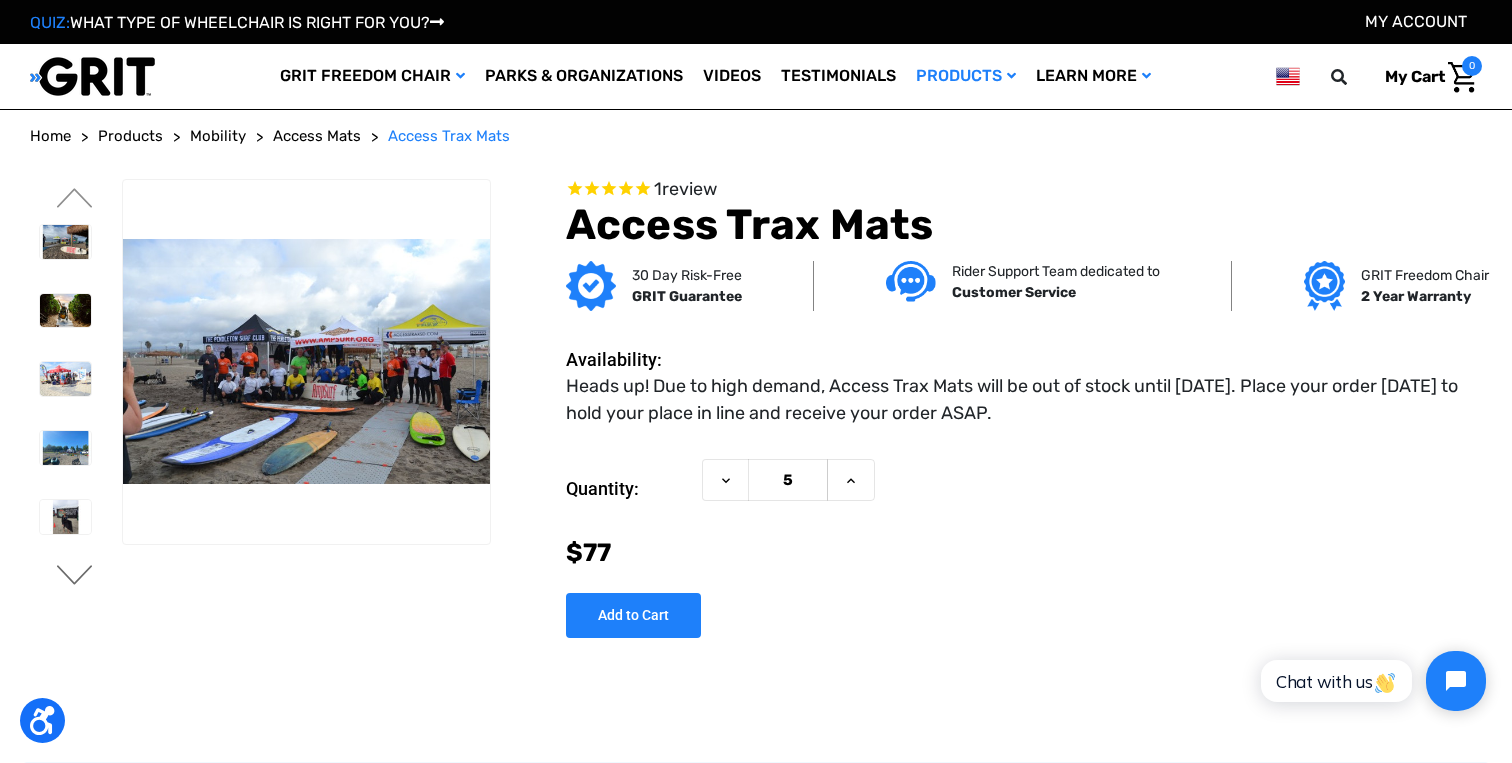 click on "Next" at bounding box center [75, 577] 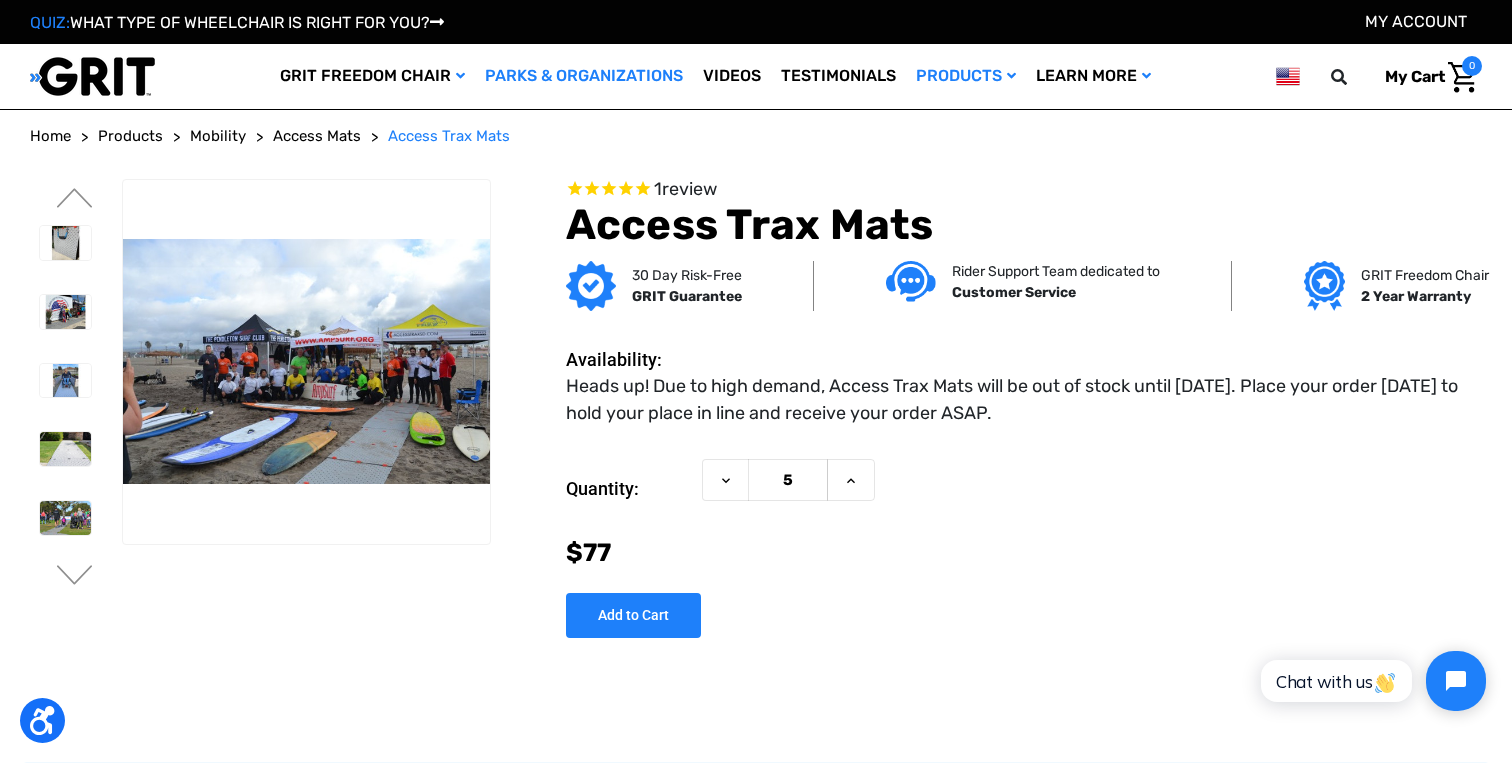 click on "Parks & Organizations" at bounding box center [584, 76] 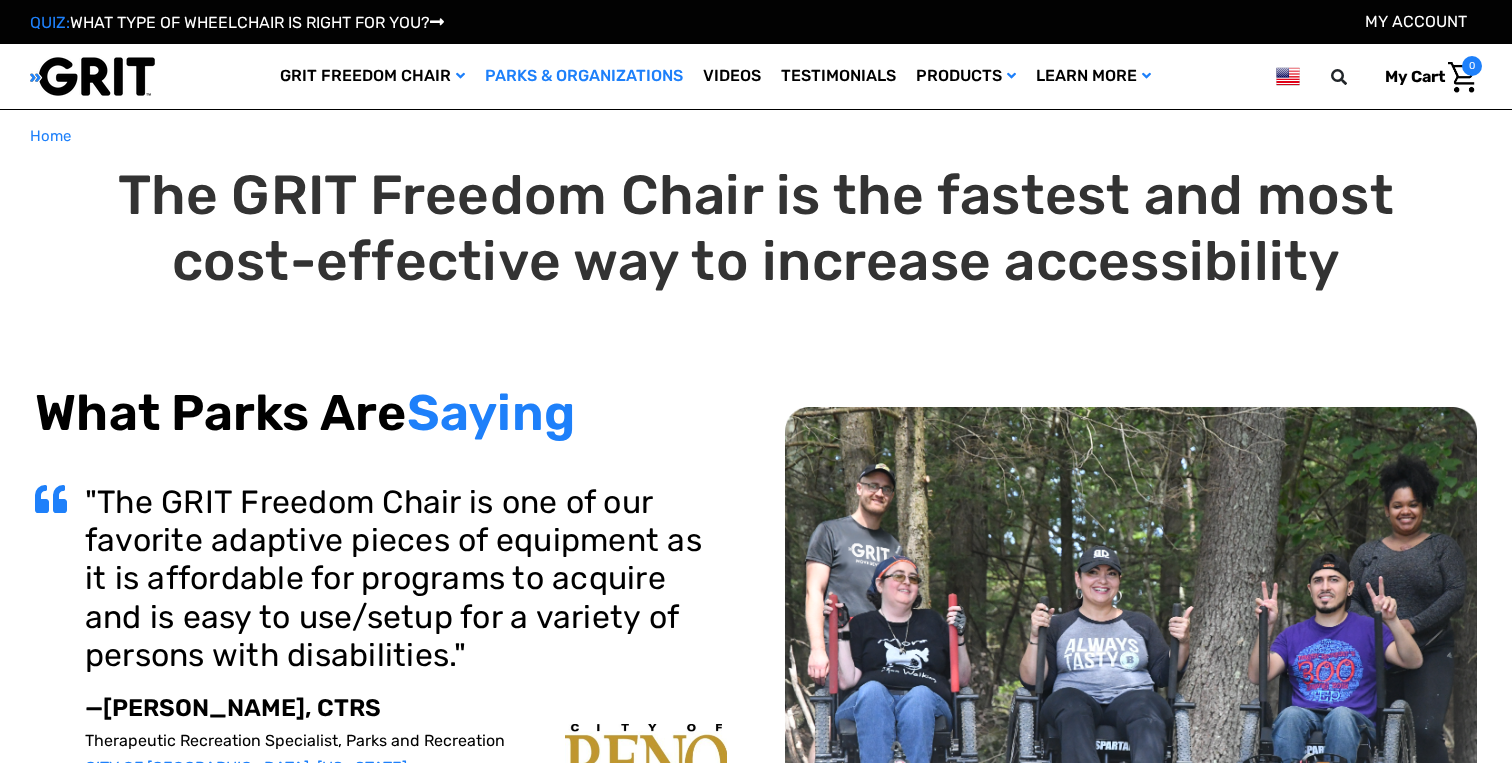 scroll, scrollTop: 0, scrollLeft: 0, axis: both 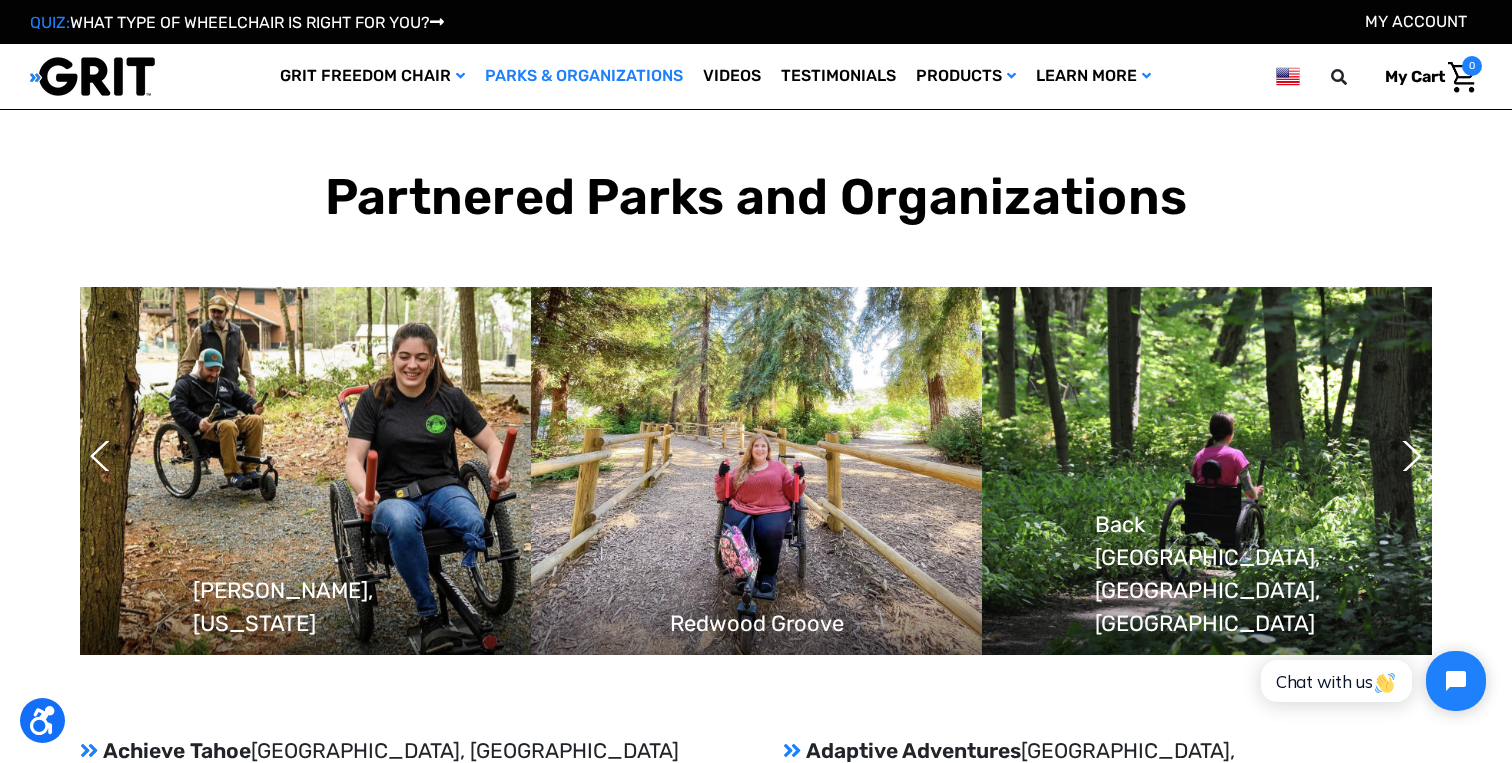 click at bounding box center [305, 471] 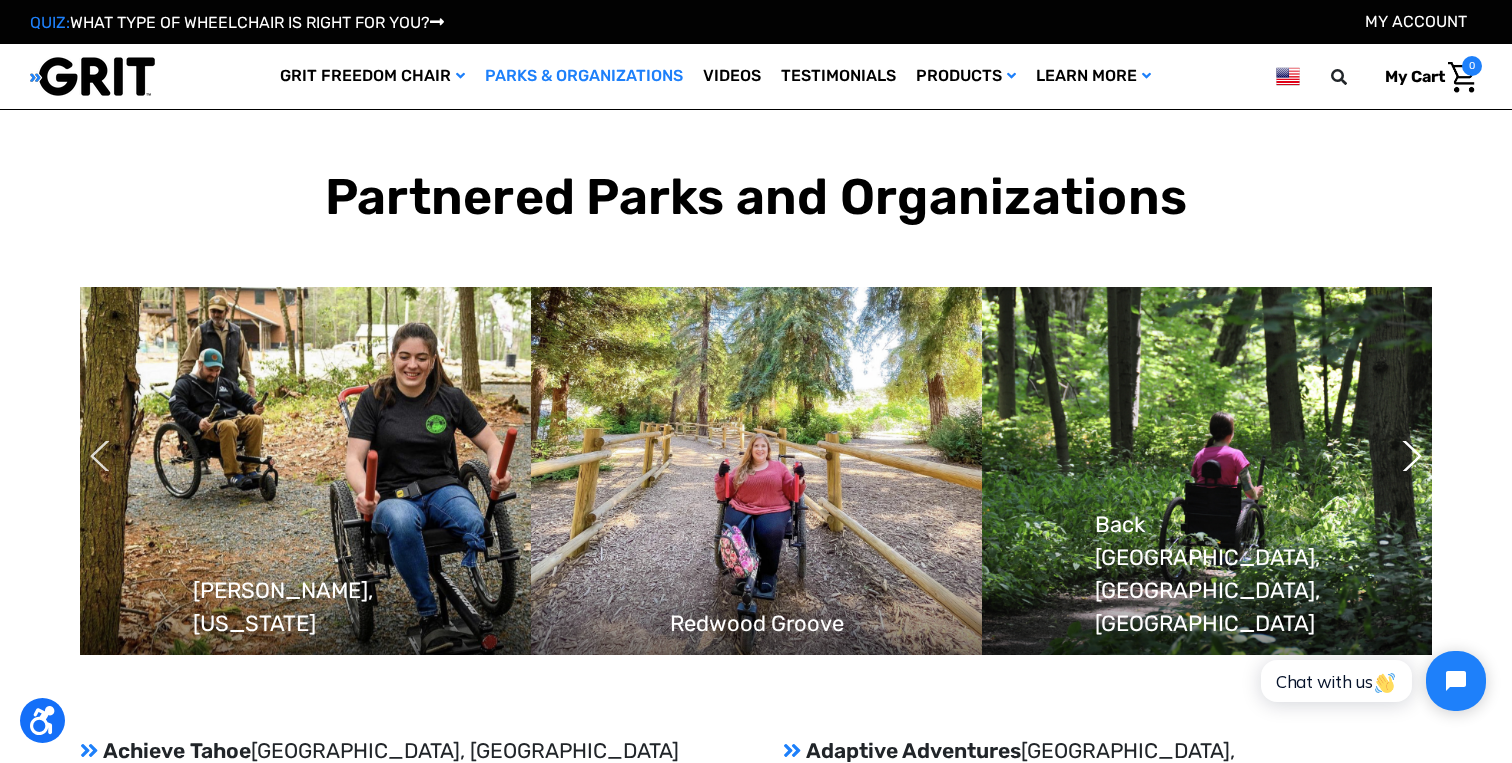 click on "Previous" at bounding box center [100, 456] 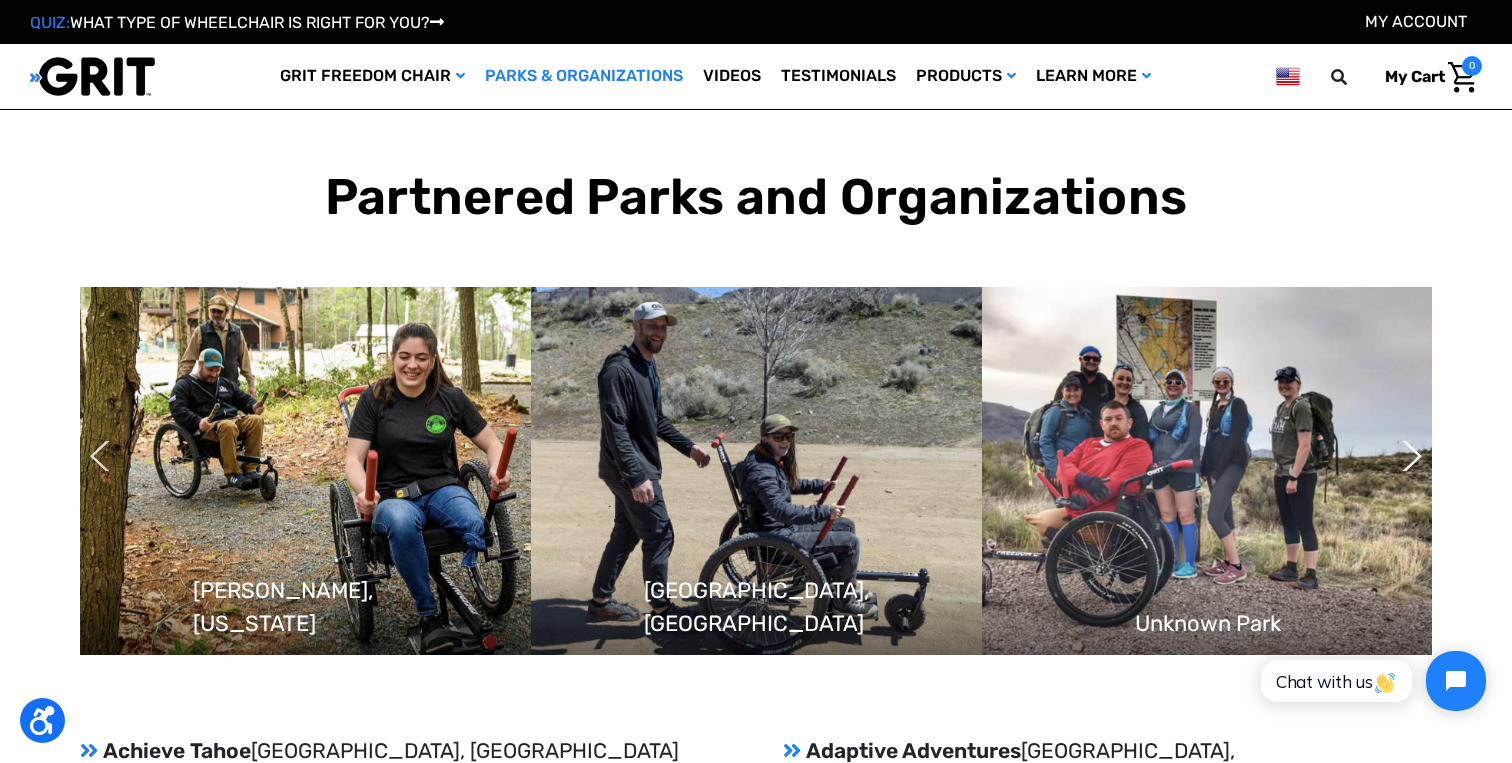 click on "Previous" at bounding box center [100, 456] 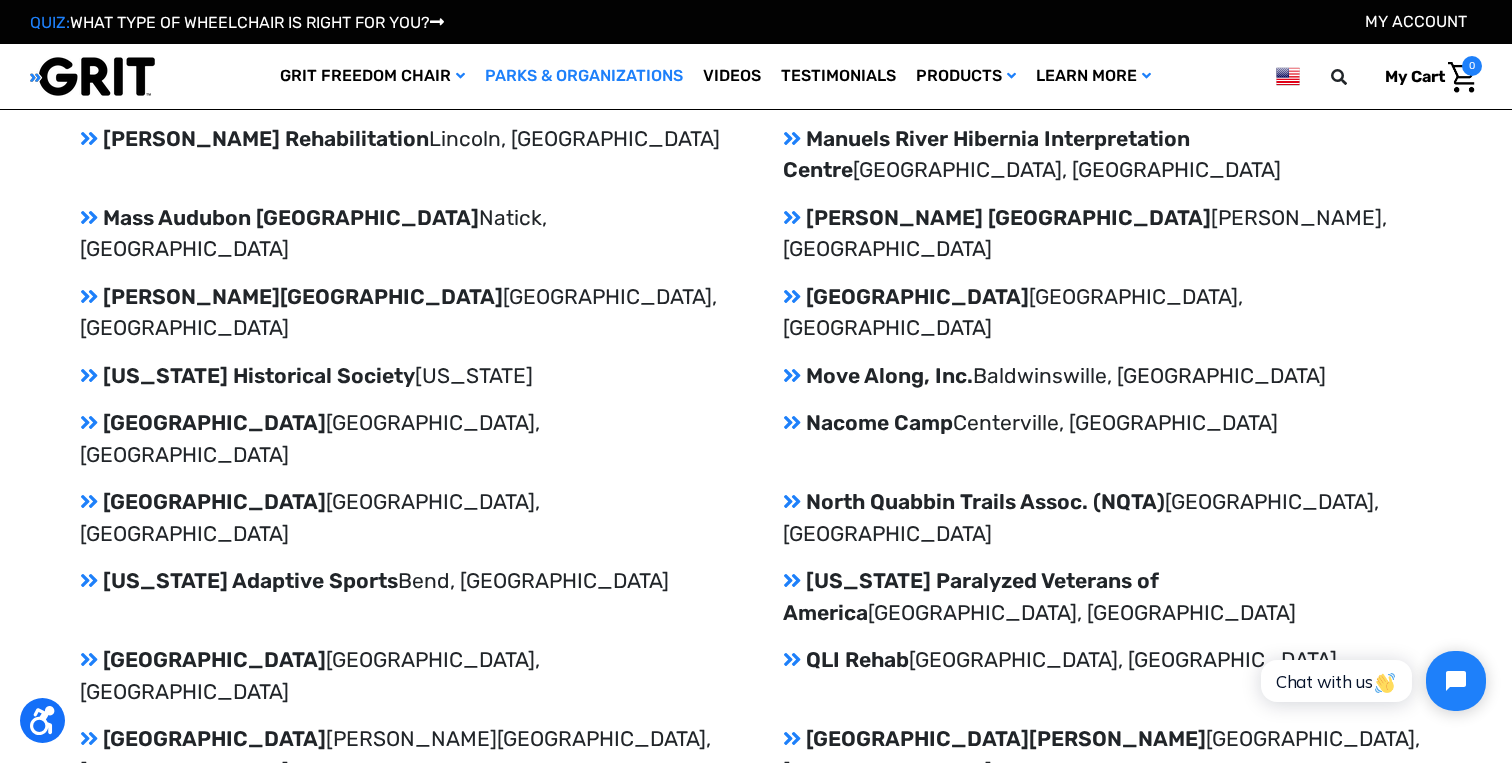 scroll, scrollTop: 3696, scrollLeft: 0, axis: vertical 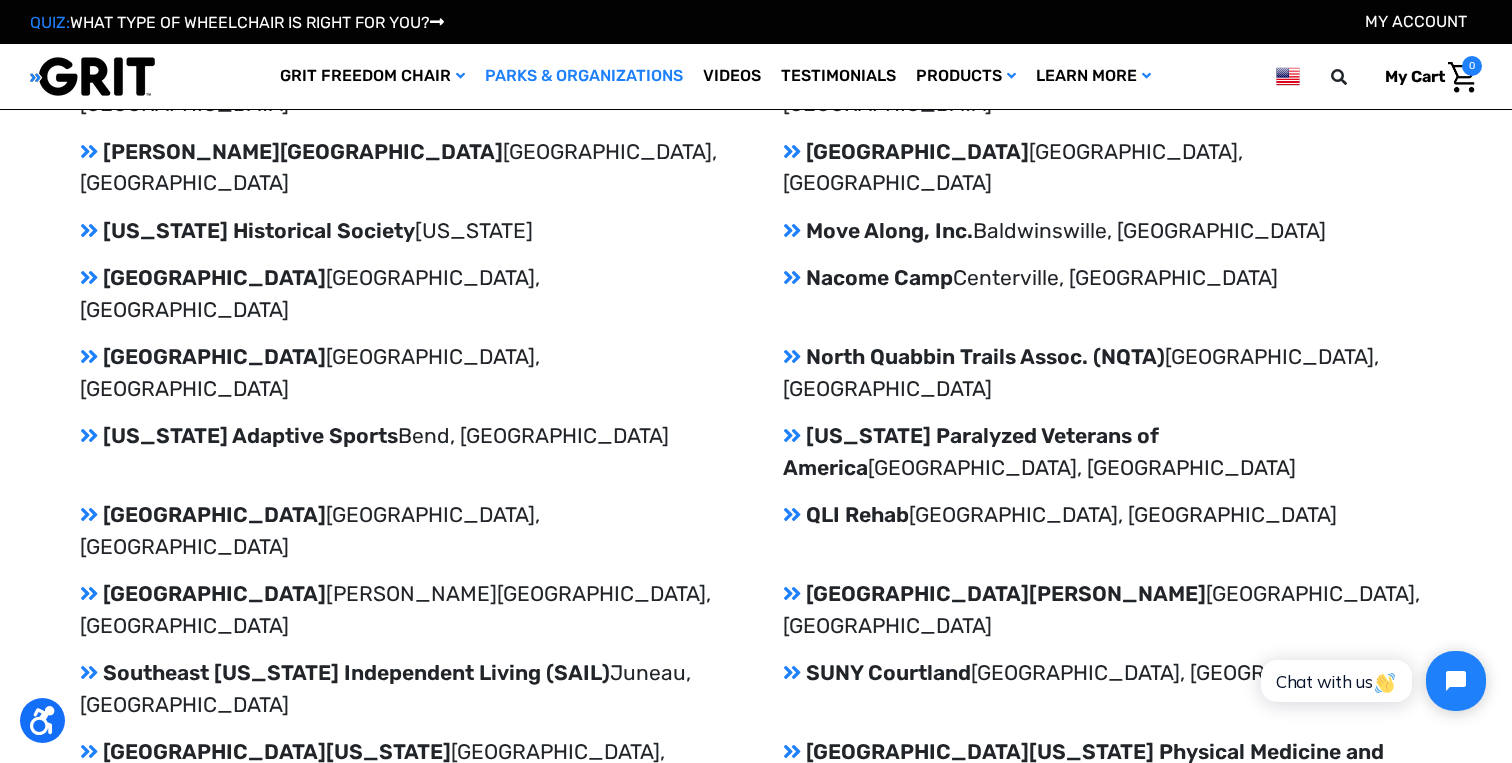 click on "FAQs" at bounding box center [790, 1173] 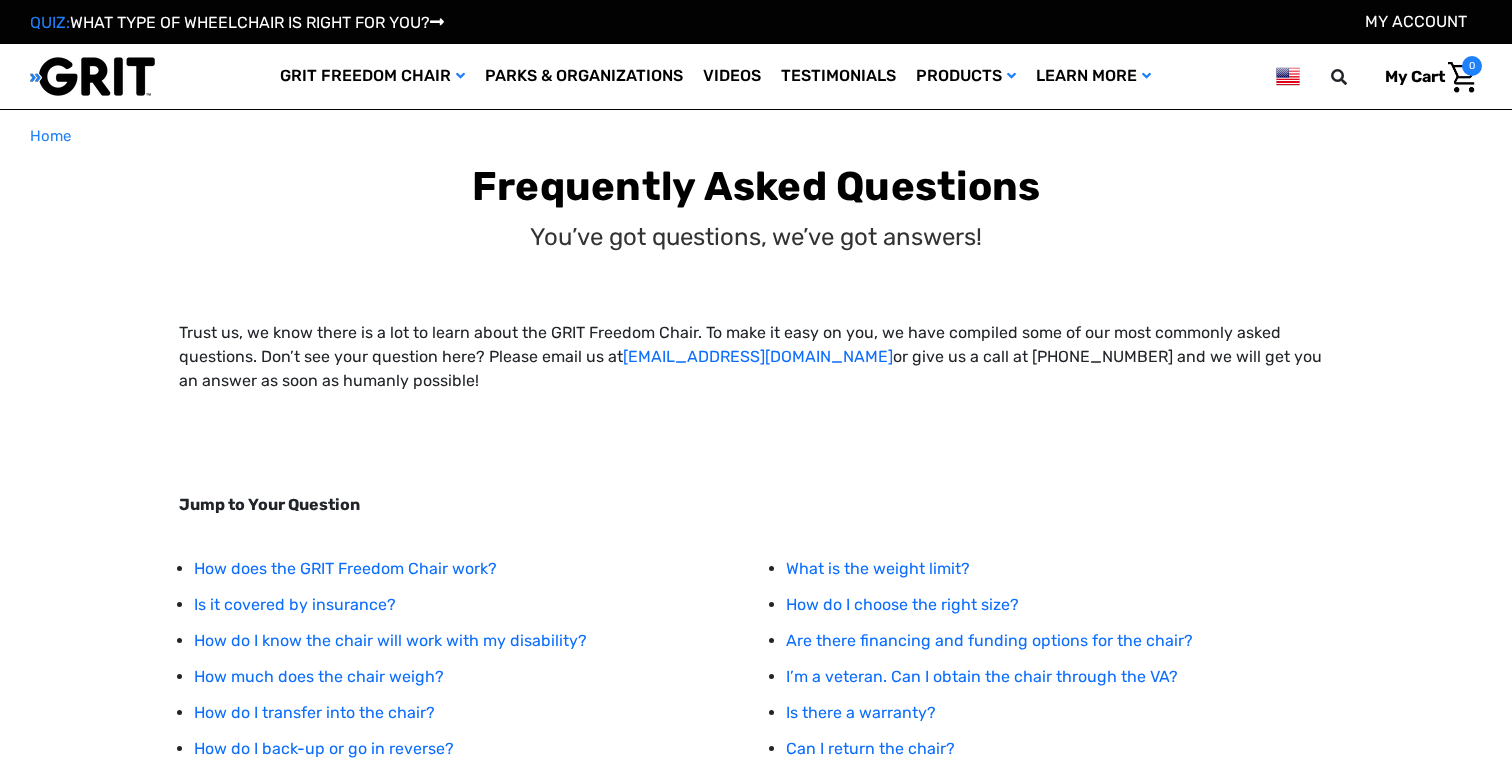 scroll, scrollTop: 0, scrollLeft: 0, axis: both 